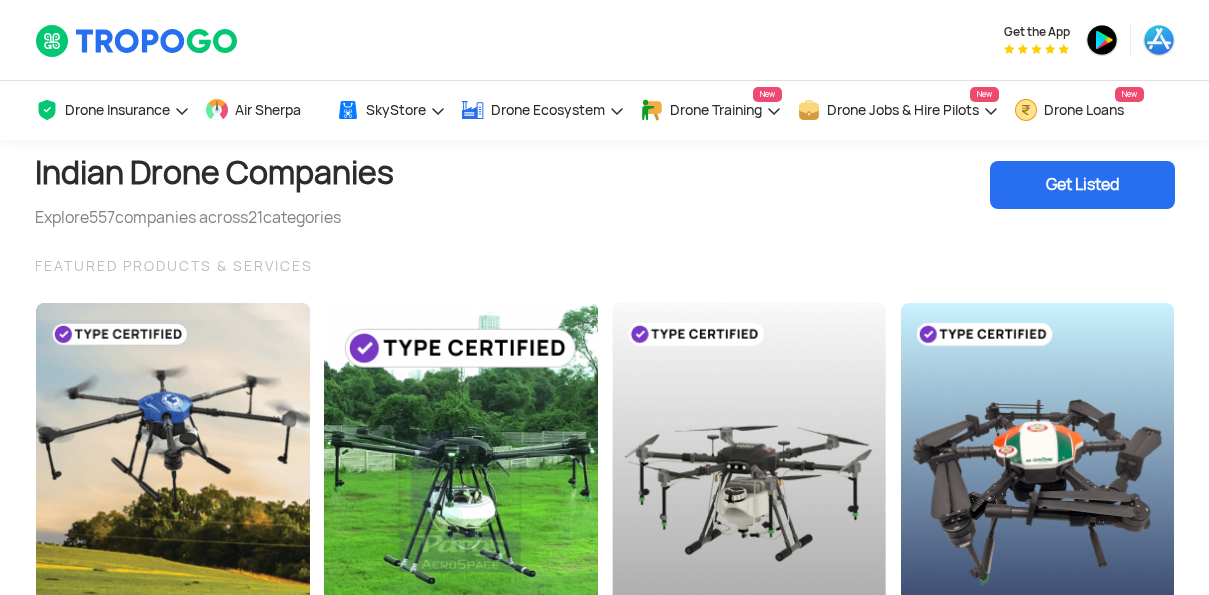 scroll, scrollTop: 1898, scrollLeft: 0, axis: vertical 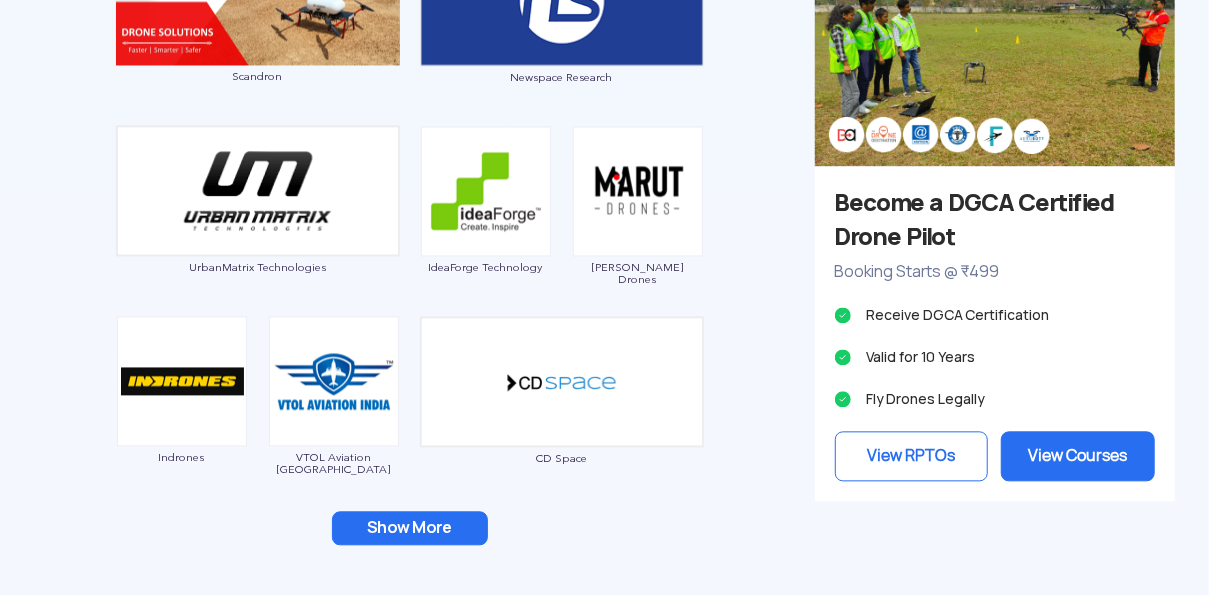 click at bounding box center [638, 191] 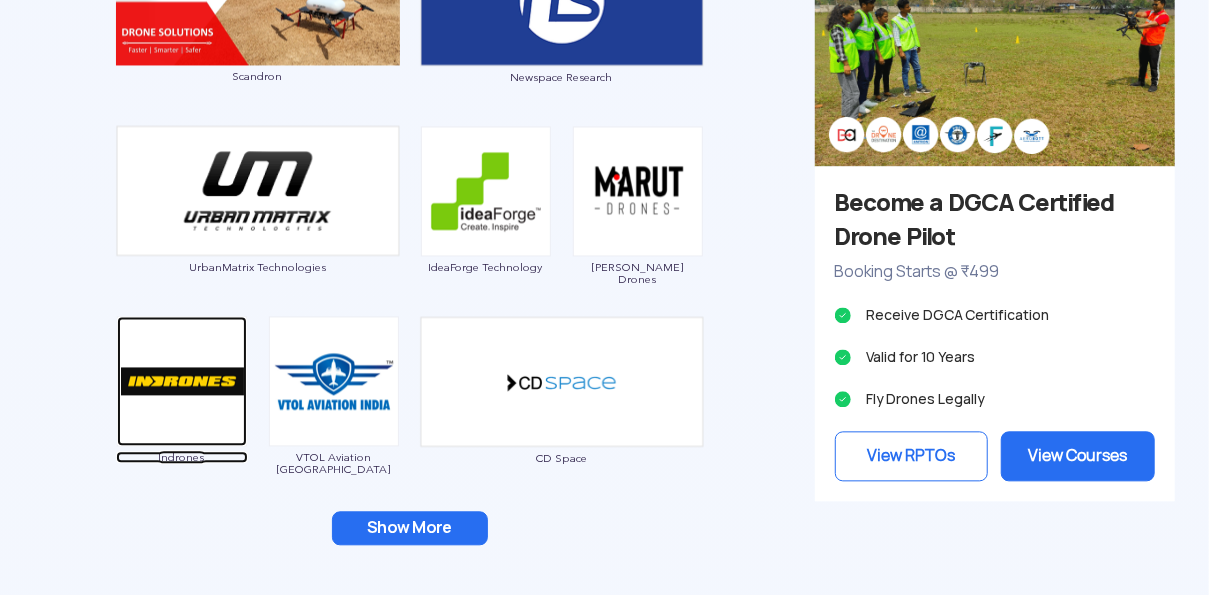 click at bounding box center (182, 381) 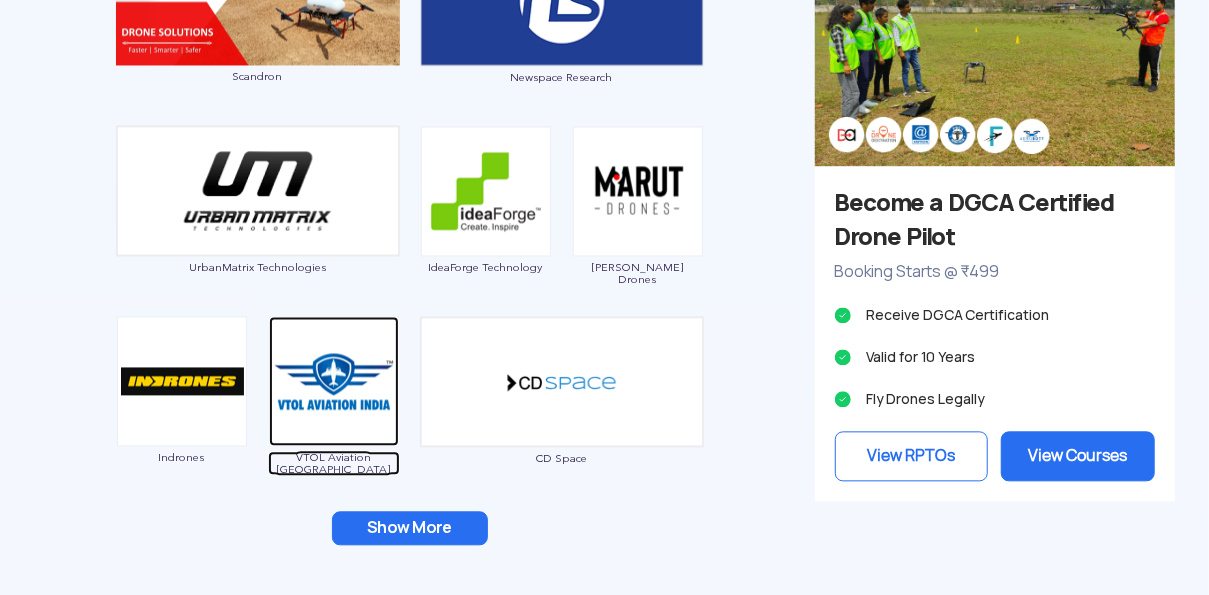 click at bounding box center (334, 381) 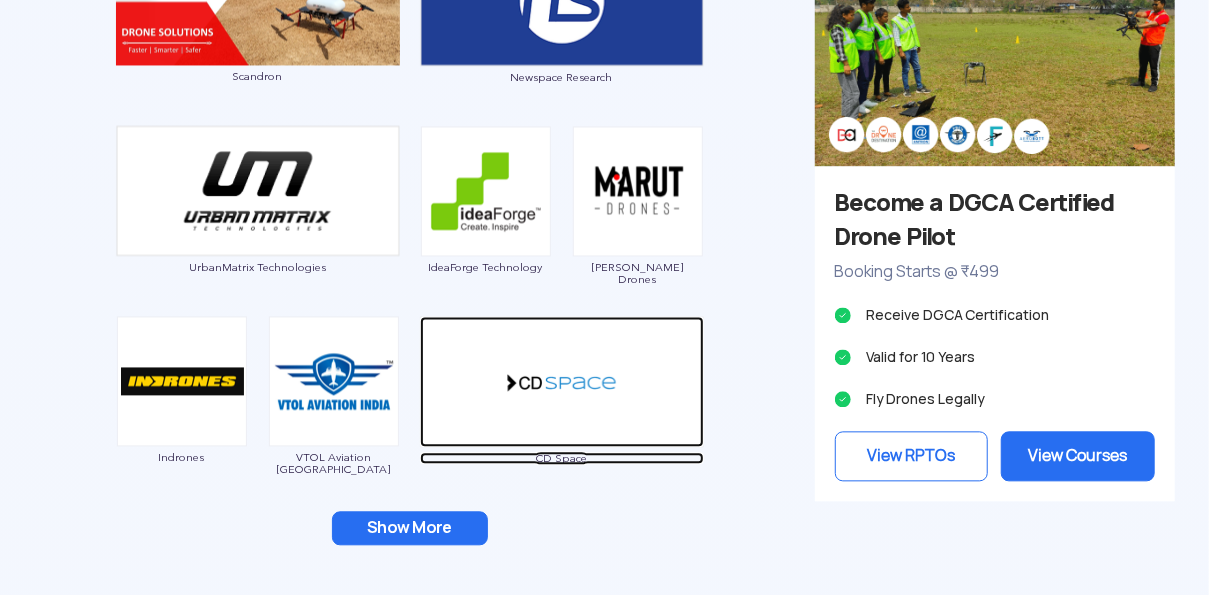 click at bounding box center [562, 381] 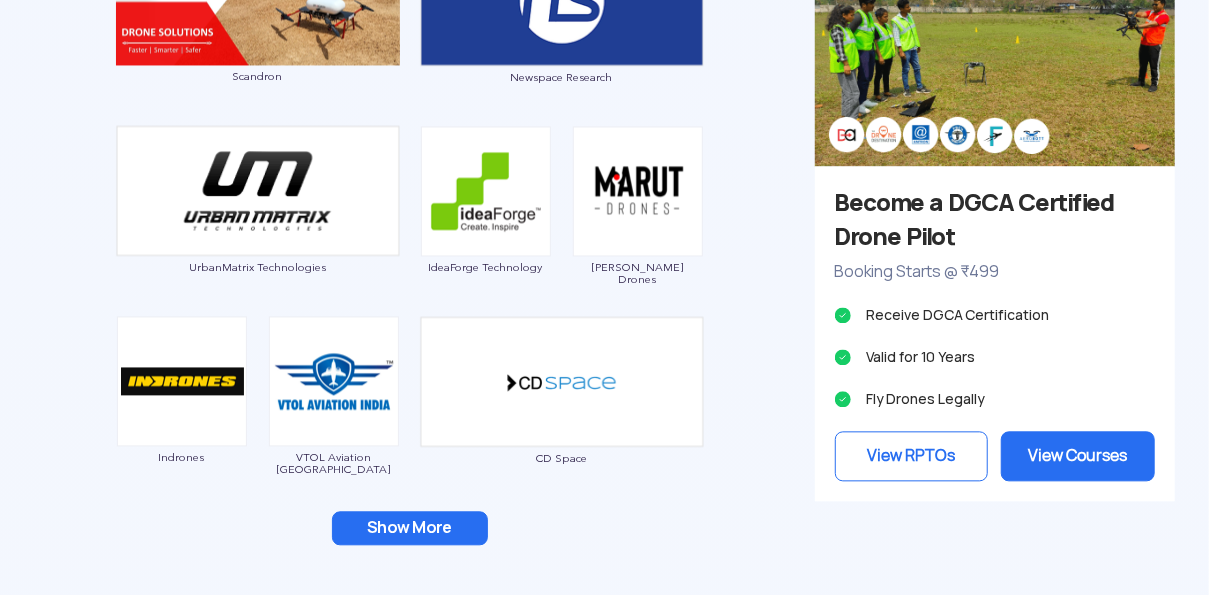 click on "Show More" at bounding box center (410, 528) 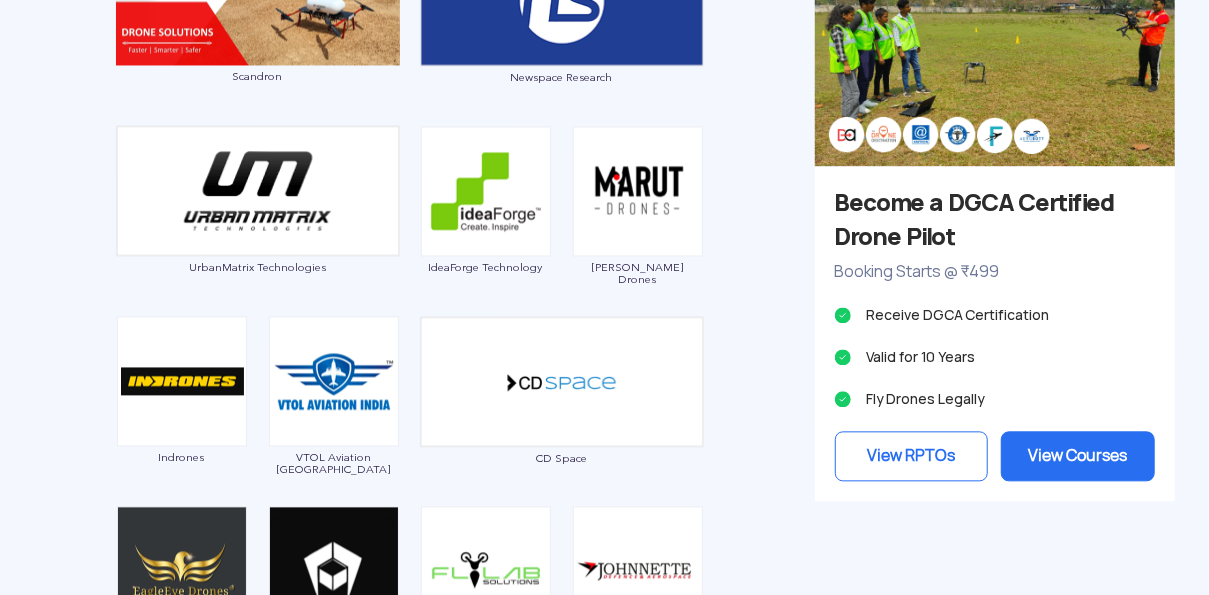 scroll, scrollTop: 2398, scrollLeft: 0, axis: vertical 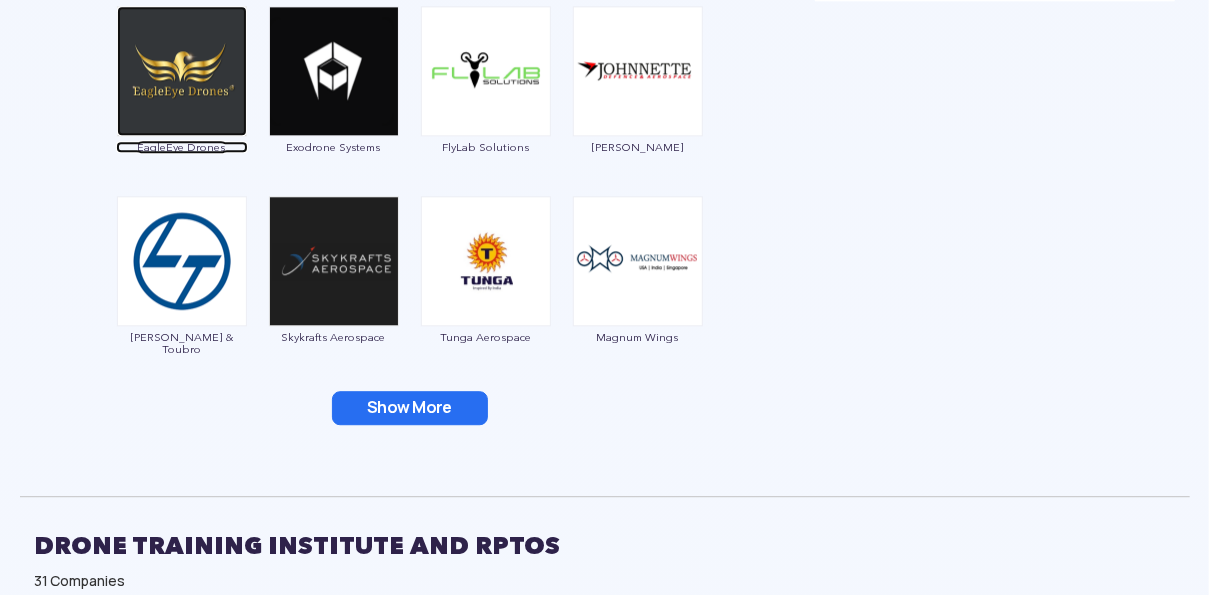 click at bounding box center [182, 71] 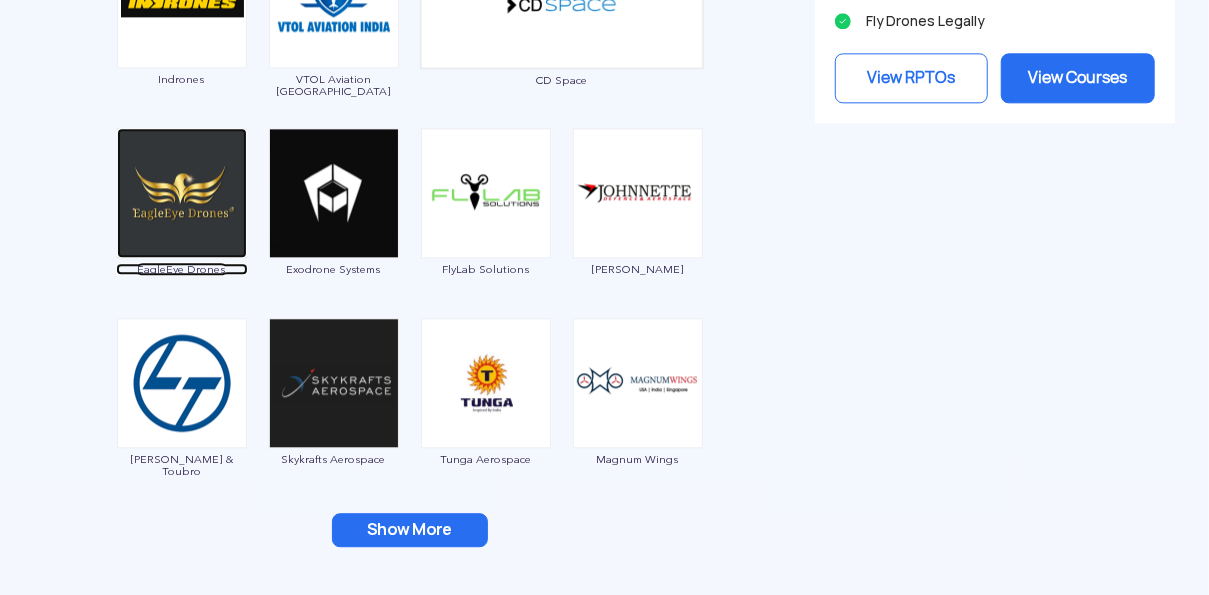 scroll, scrollTop: 2368, scrollLeft: 0, axis: vertical 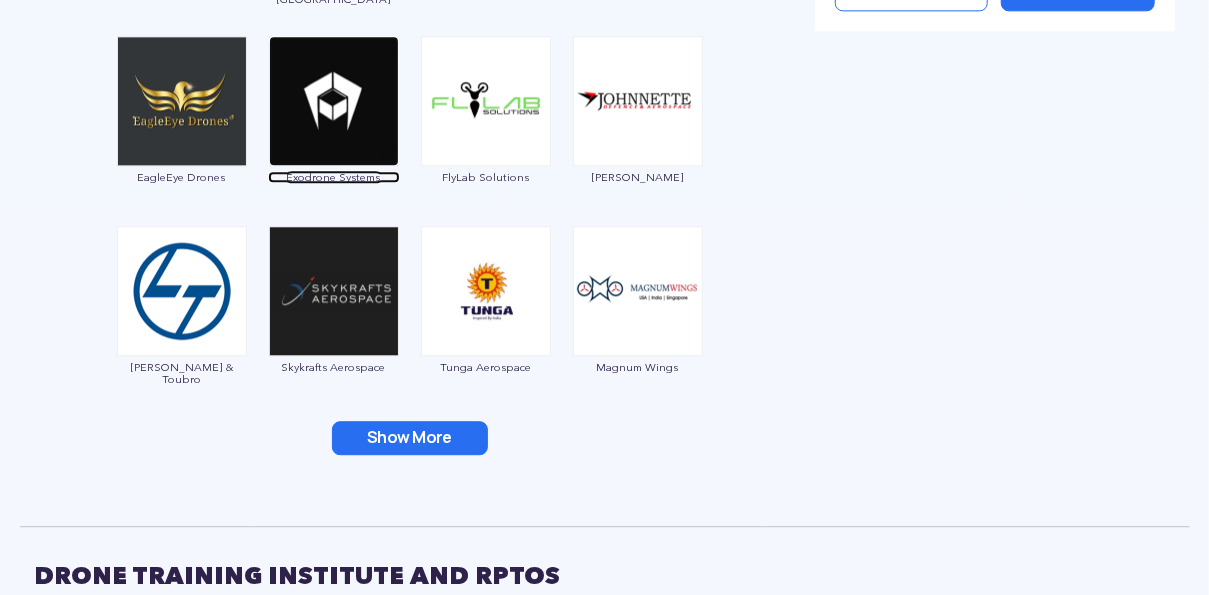 click at bounding box center (334, 101) 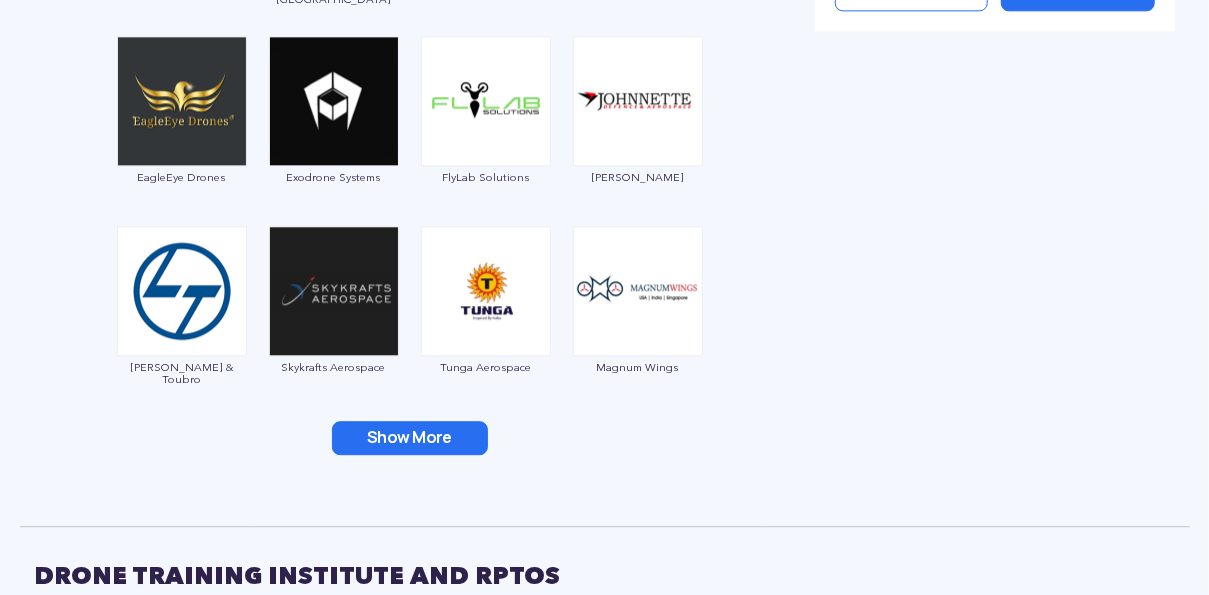 click on "Show More" at bounding box center [410, 438] 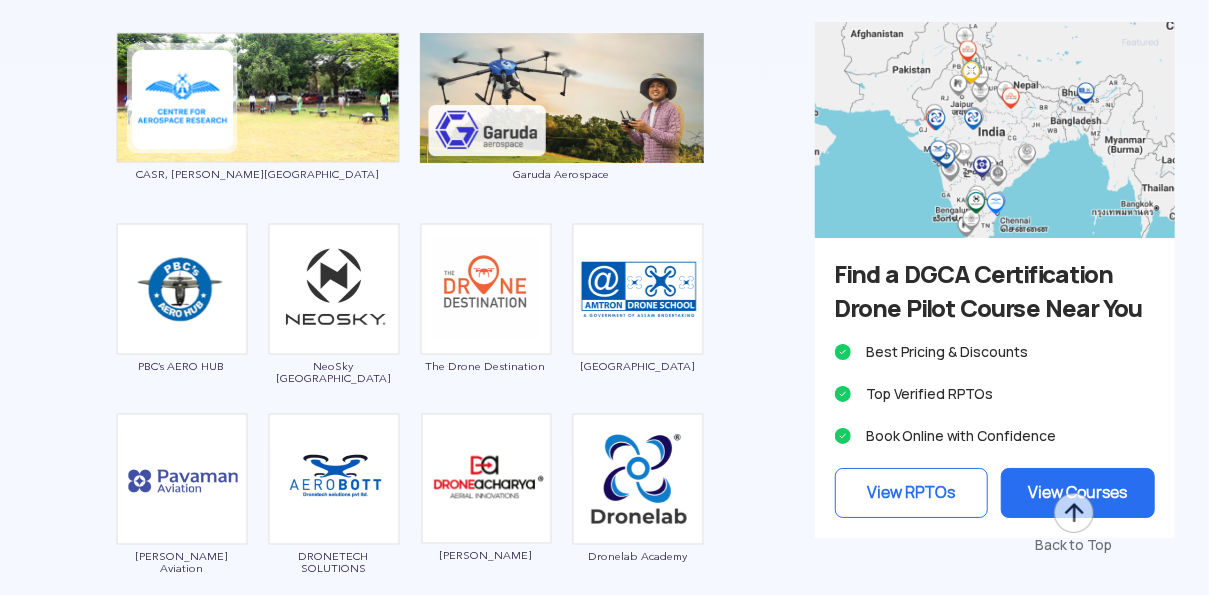 scroll, scrollTop: 2868, scrollLeft: 0, axis: vertical 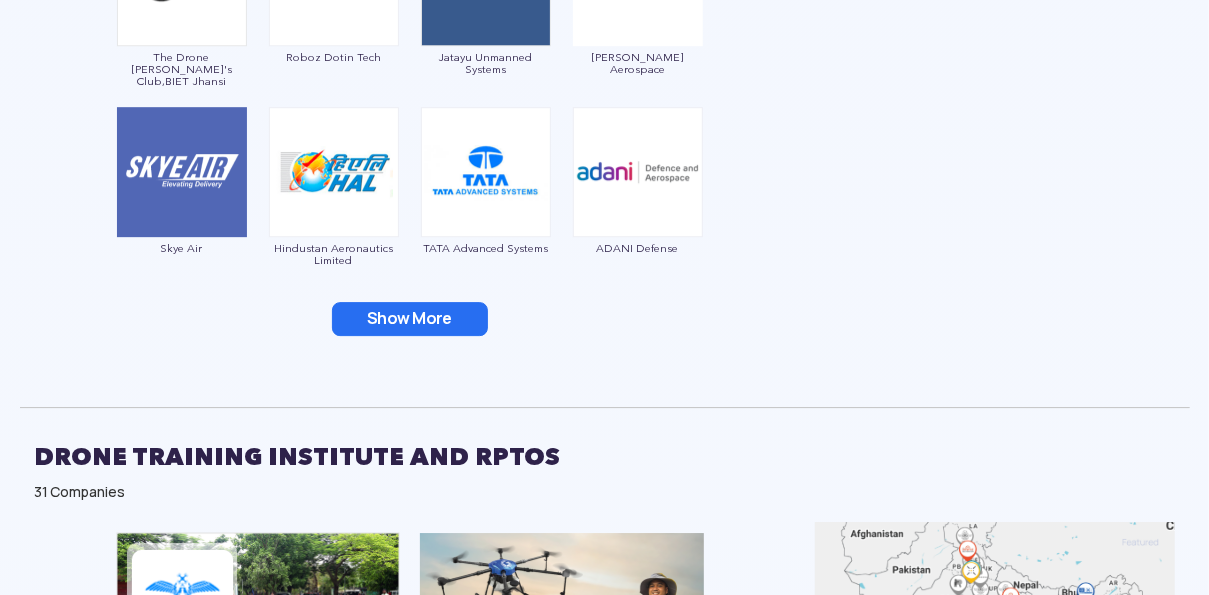 click on "Show More" at bounding box center (410, 319) 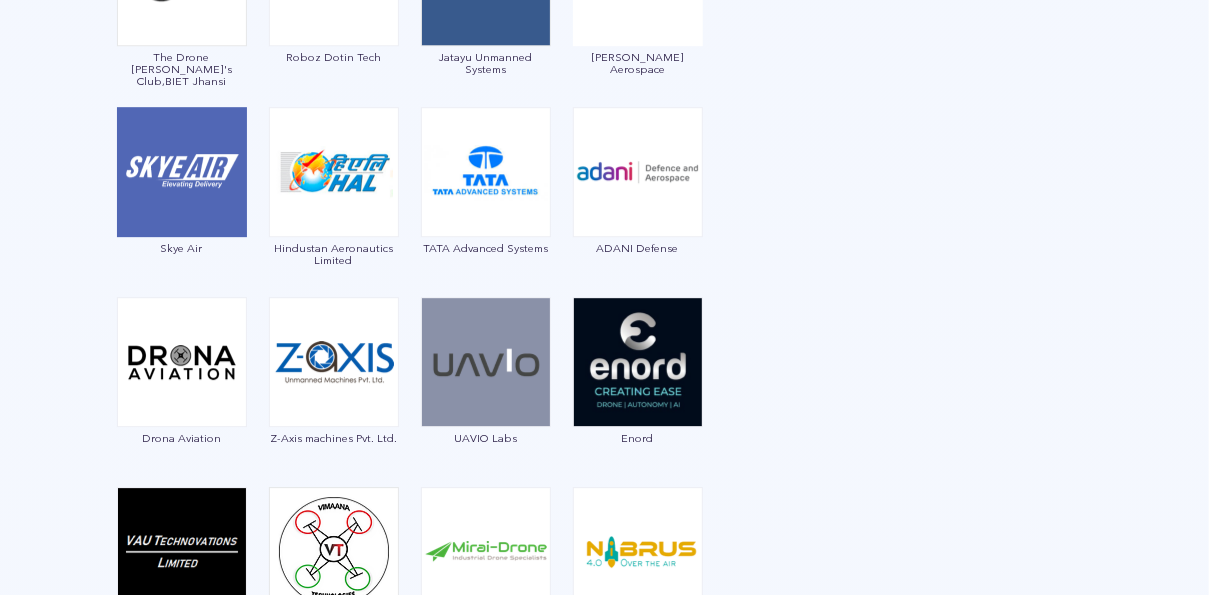 type 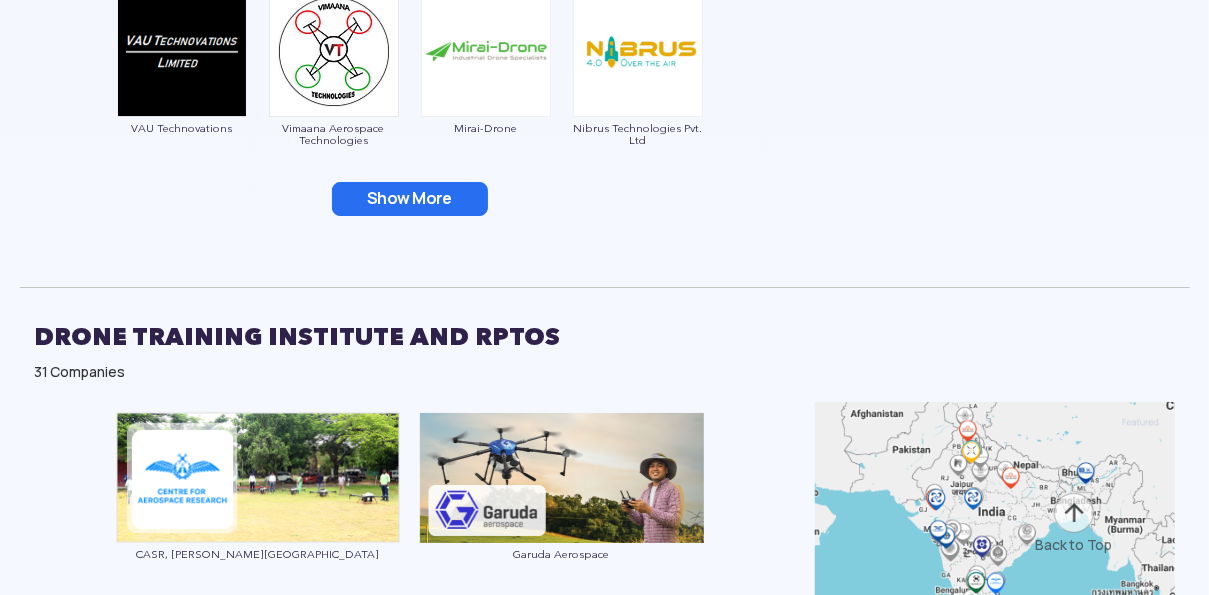 click on "Show More" at bounding box center [410, 199] 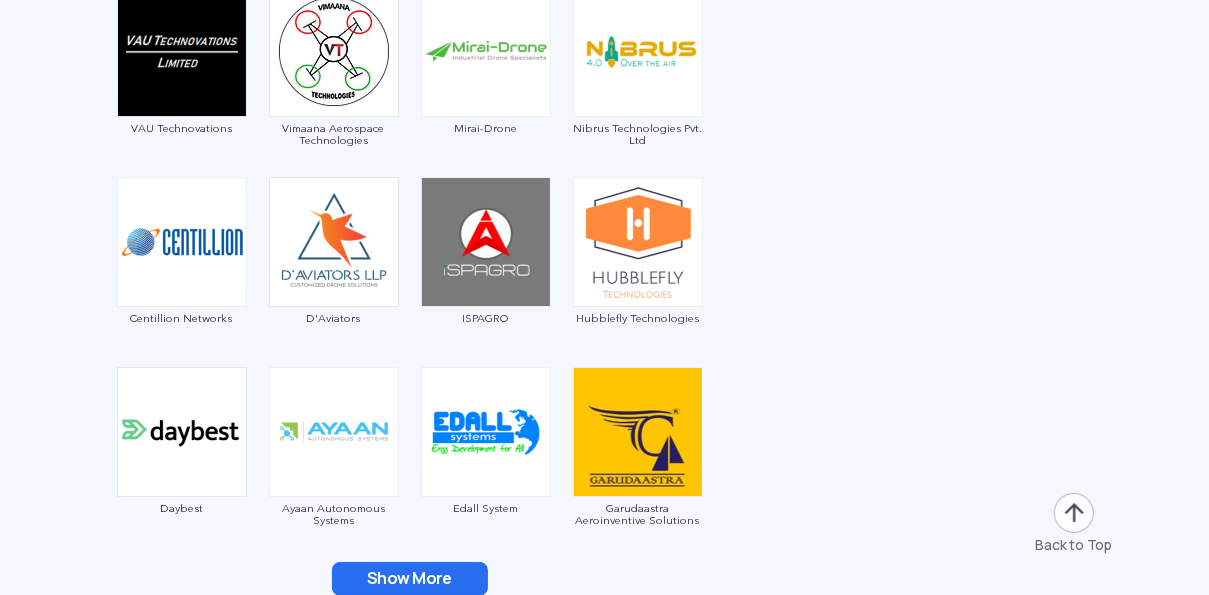 click on "Show More" at bounding box center (410, 579) 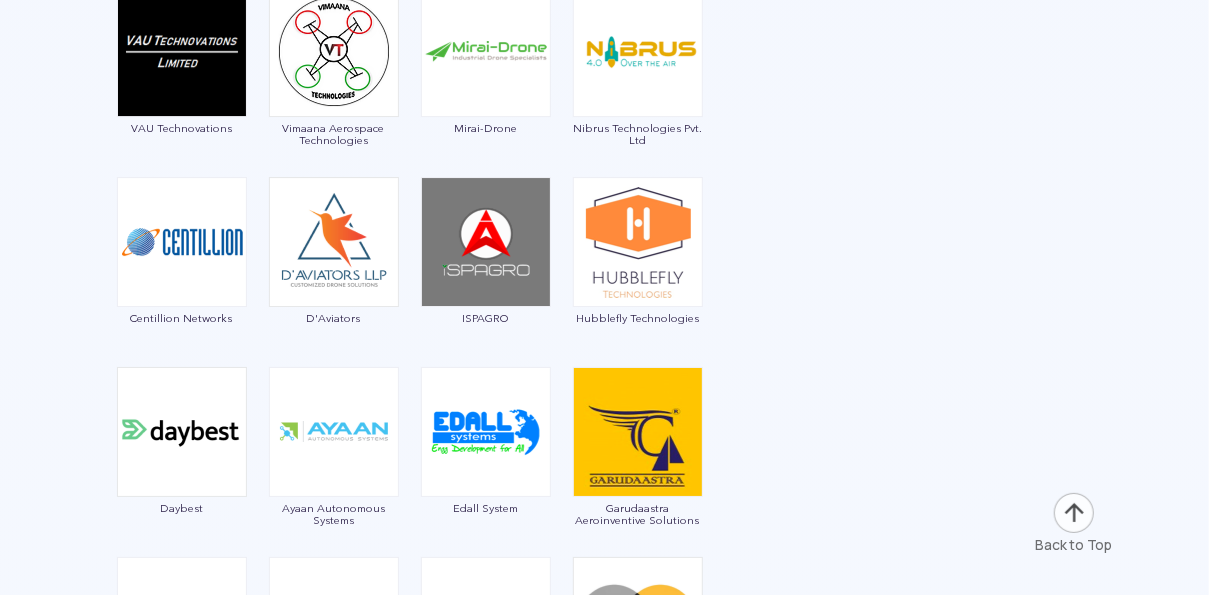 scroll, scrollTop: 3868, scrollLeft: 0, axis: vertical 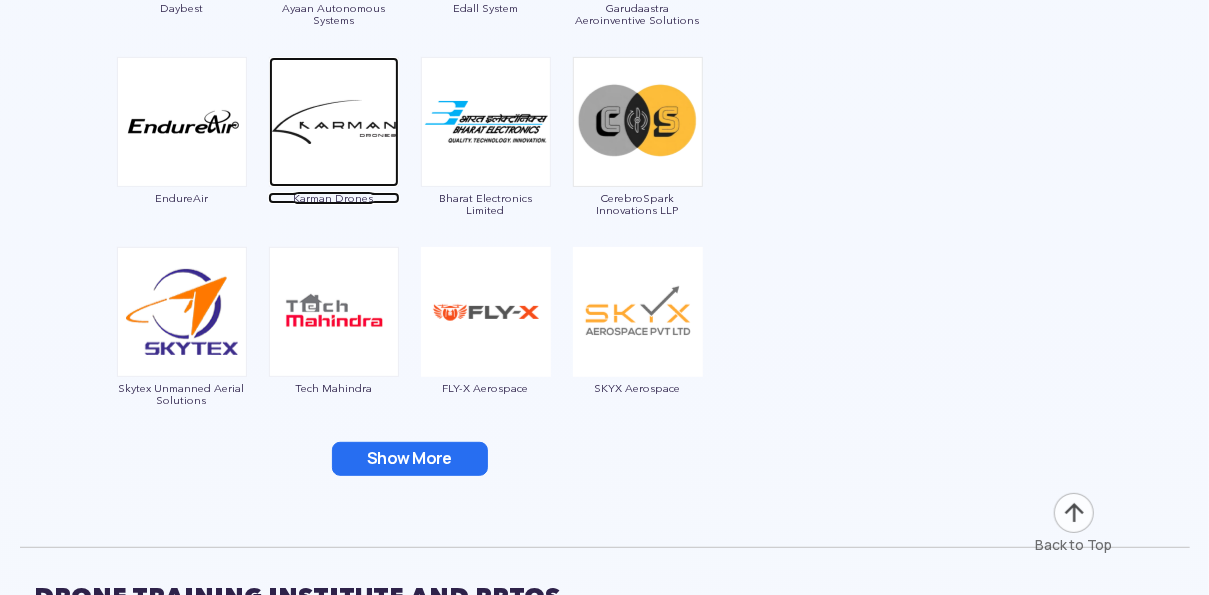 click at bounding box center (334, 122) 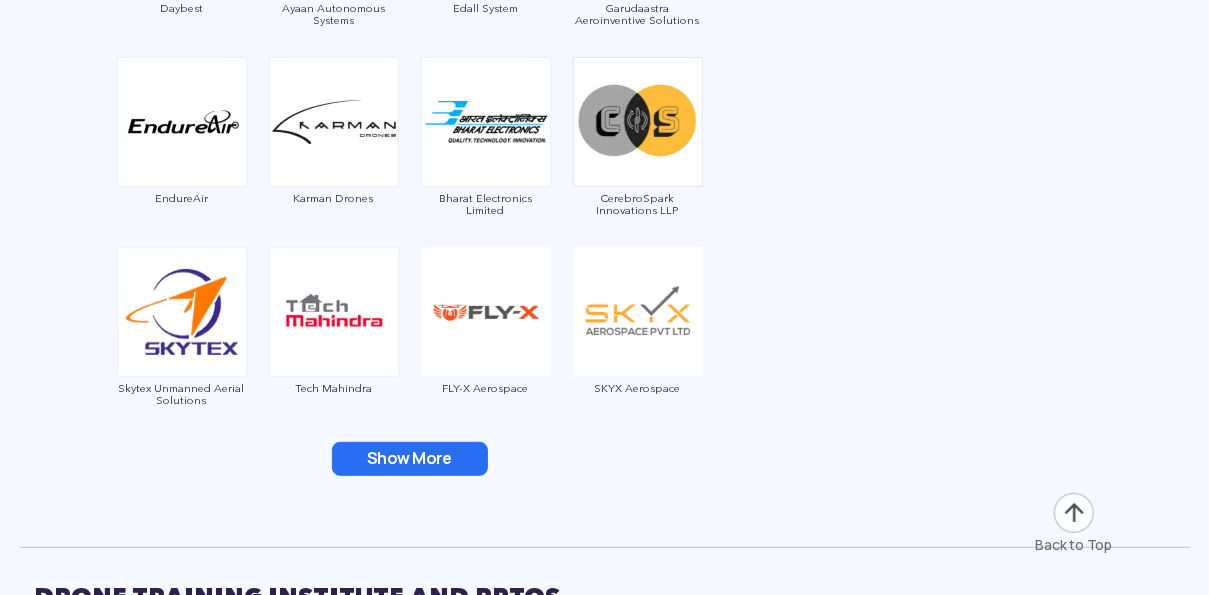 click on "Show More" at bounding box center [410, 459] 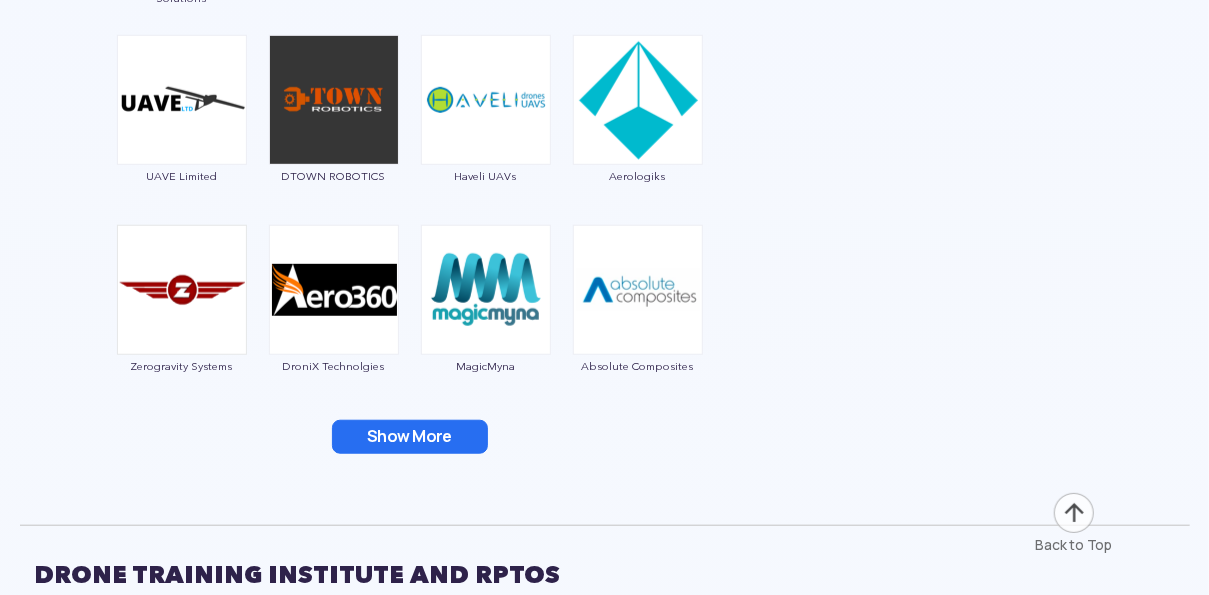 scroll, scrollTop: 4368, scrollLeft: 0, axis: vertical 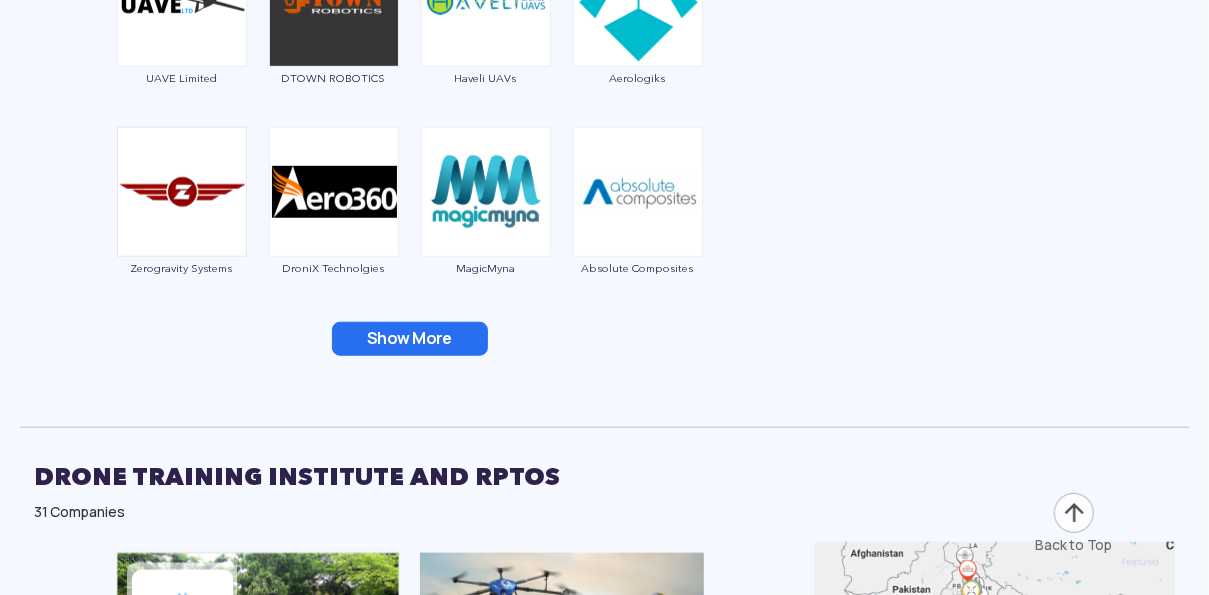 click on "Show More" at bounding box center (410, 339) 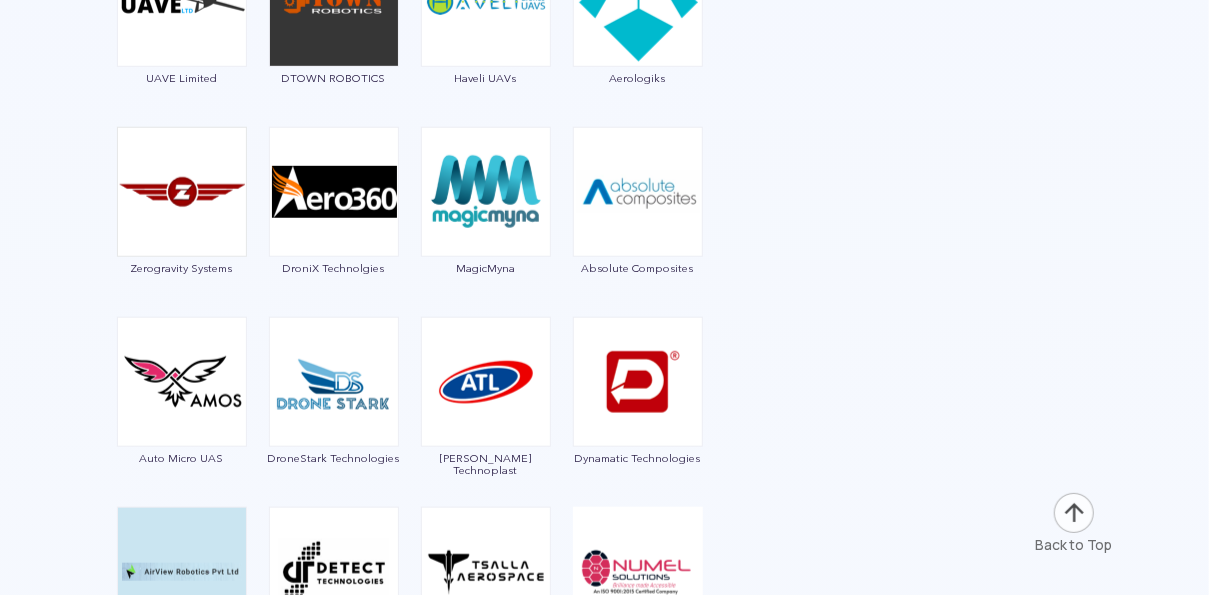 scroll, scrollTop: 5368, scrollLeft: 0, axis: vertical 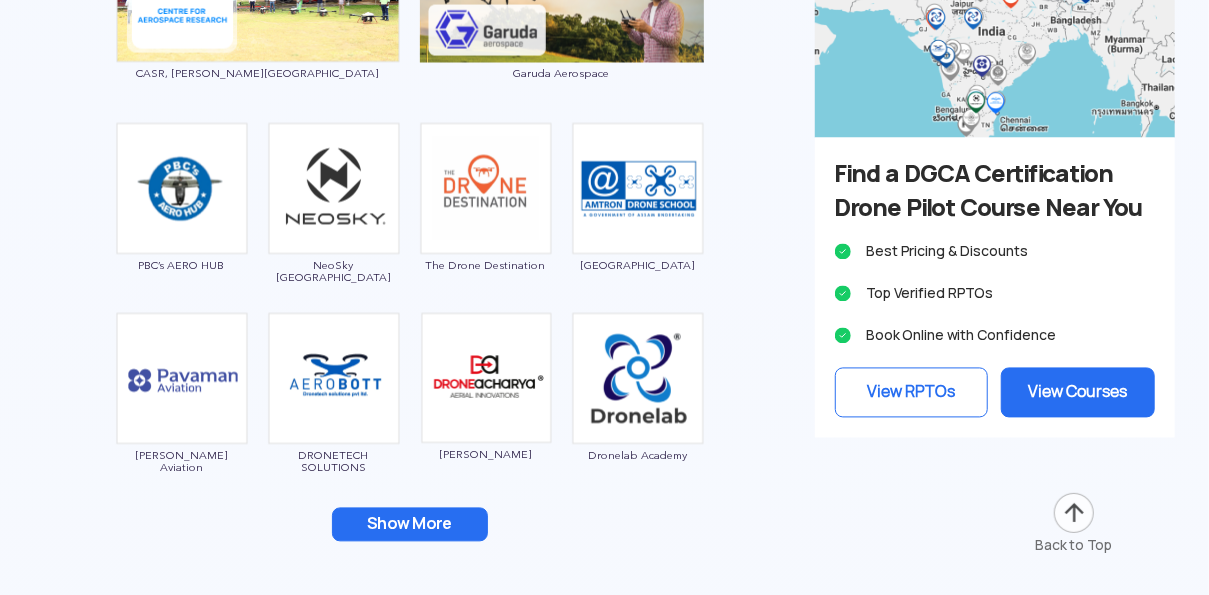 click on "Show More" at bounding box center [410, 525] 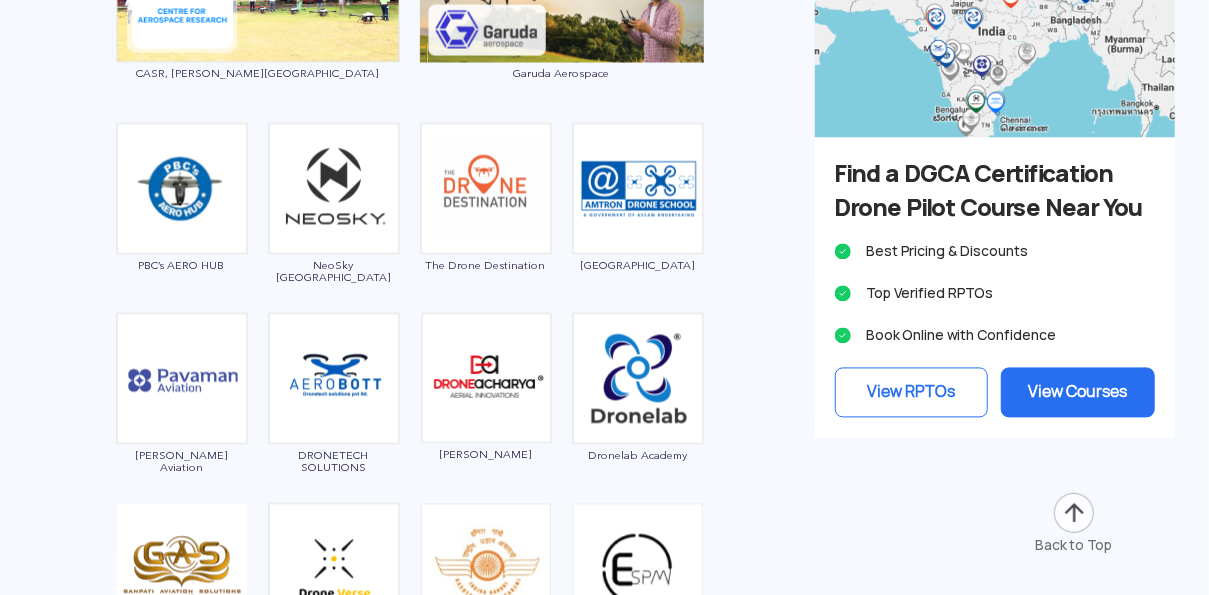 scroll, scrollTop: 5868, scrollLeft: 0, axis: vertical 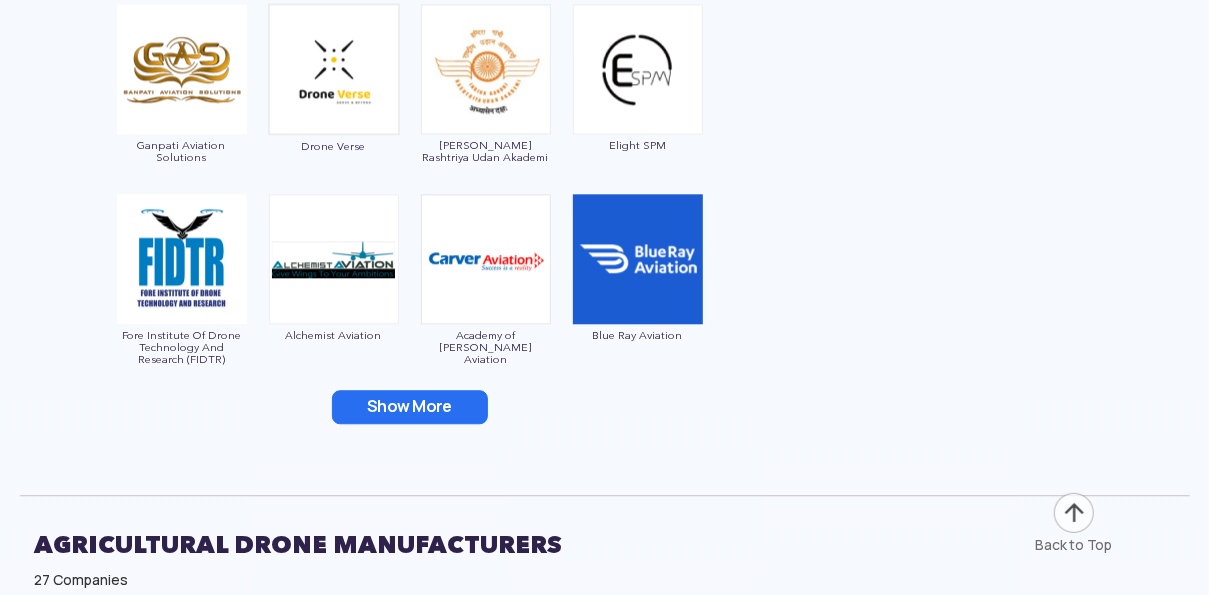click on "Show More" at bounding box center (410, 407) 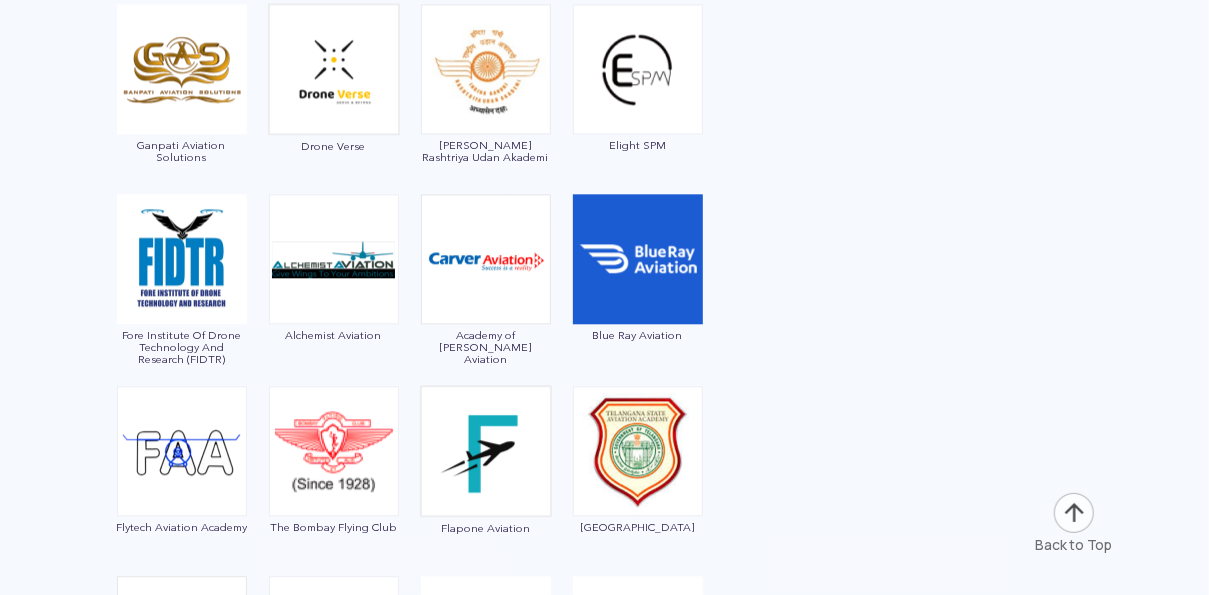 scroll, scrollTop: 6368, scrollLeft: 0, axis: vertical 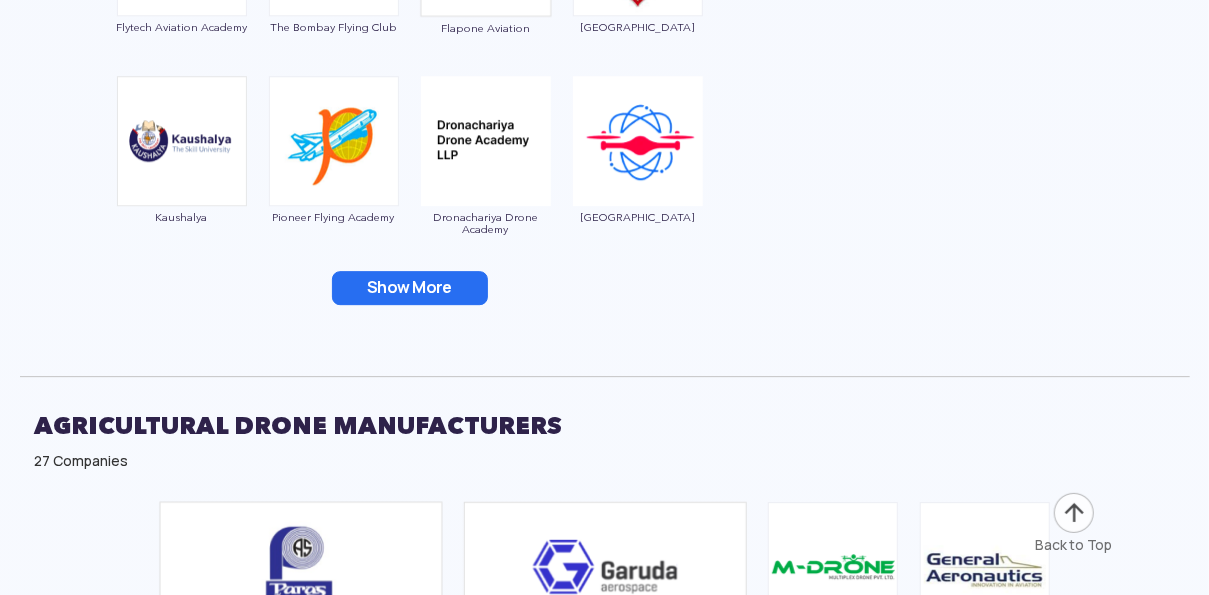 drag, startPoint x: 418, startPoint y: 302, endPoint x: 420, endPoint y: 286, distance: 16.124516 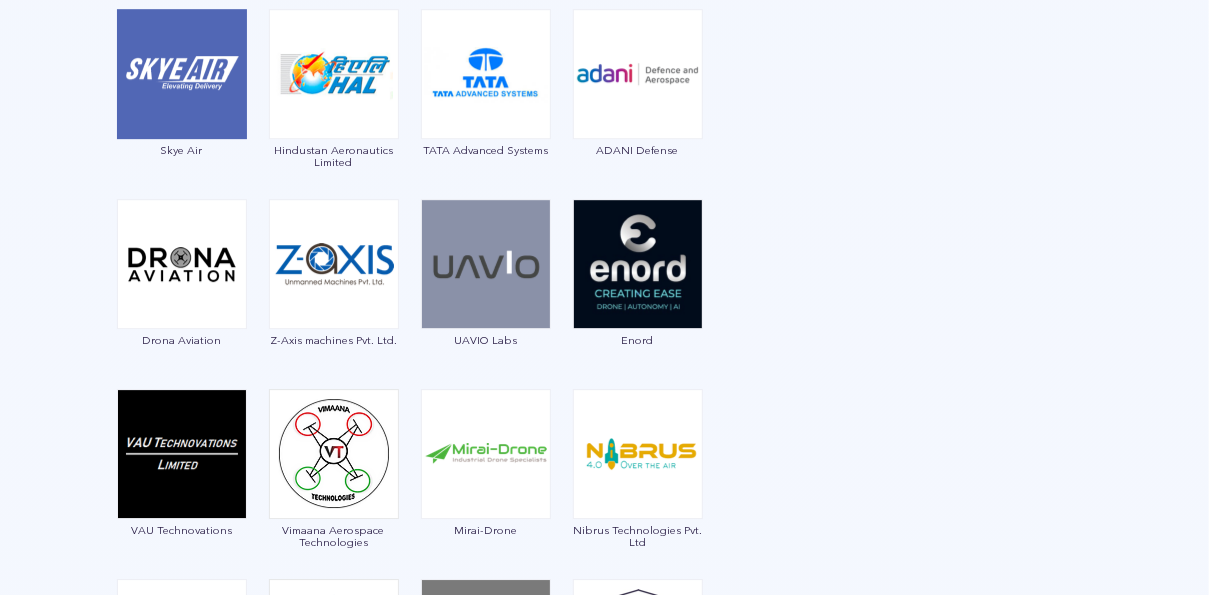 scroll, scrollTop: 2868, scrollLeft: 0, axis: vertical 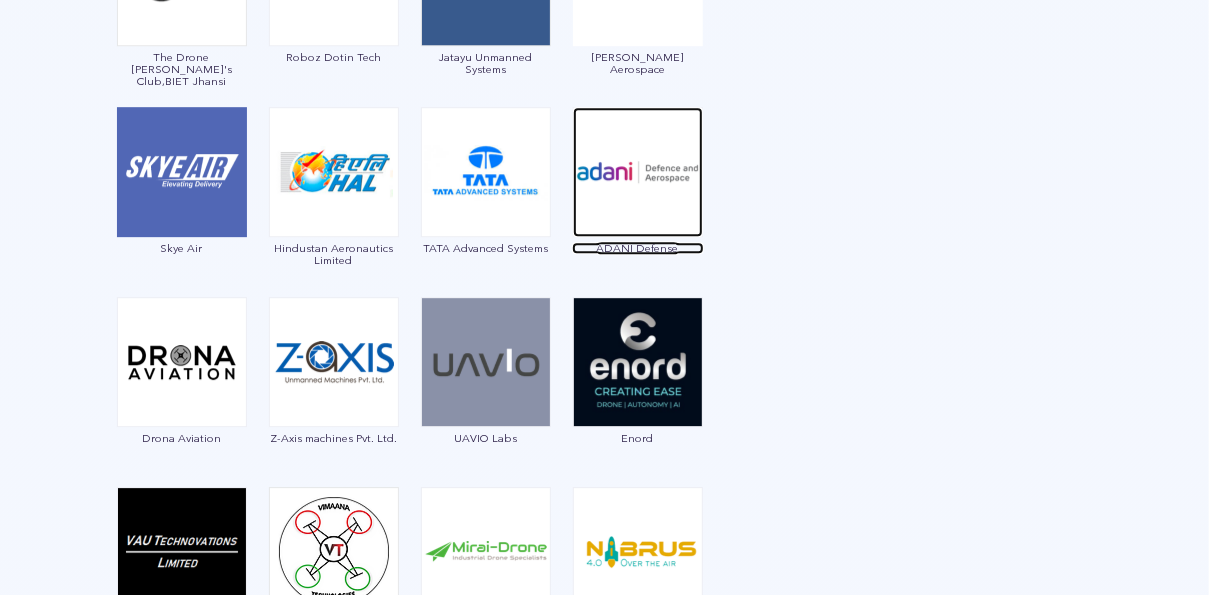click at bounding box center [638, 172] 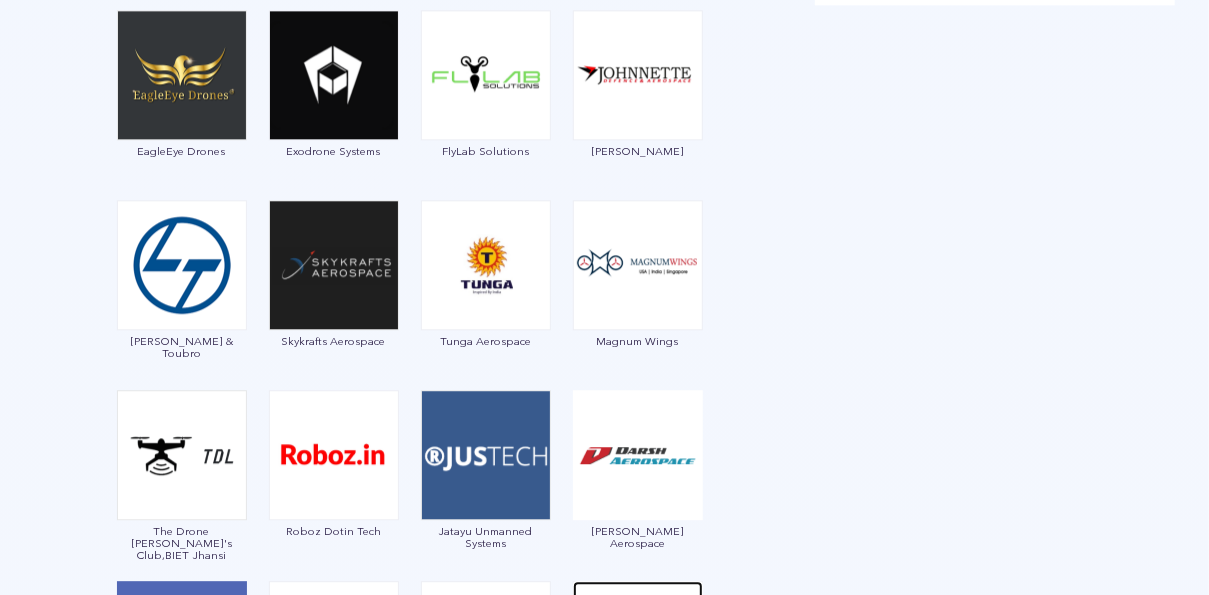 scroll, scrollTop: 1868, scrollLeft: 0, axis: vertical 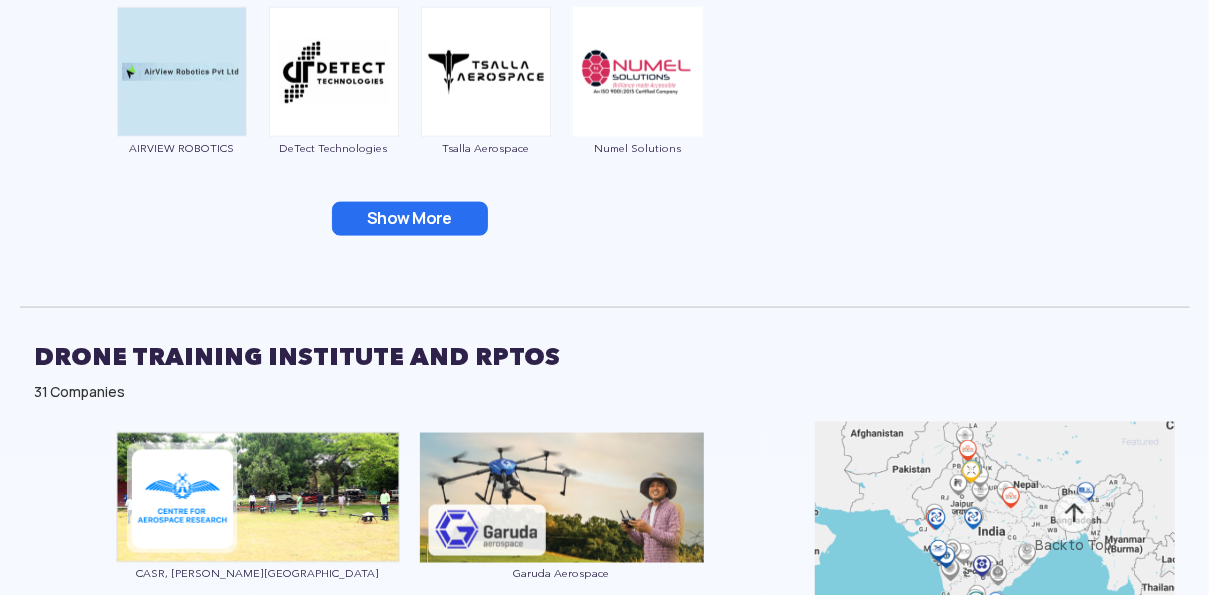click on "Show More" at bounding box center [410, 219] 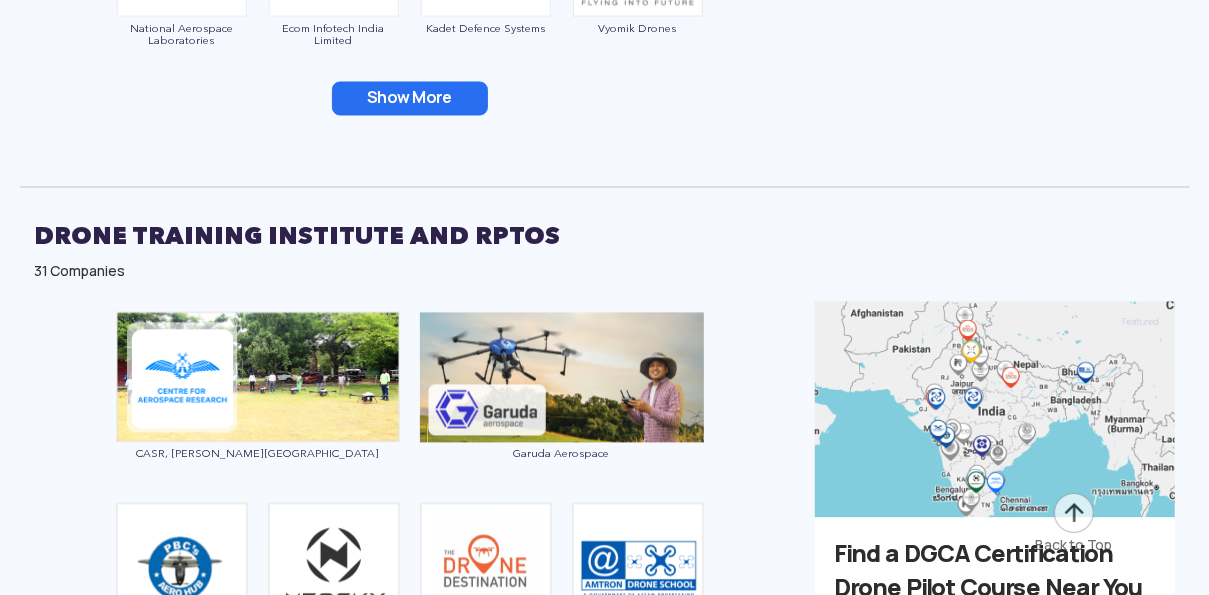 scroll, scrollTop: 4868, scrollLeft: 0, axis: vertical 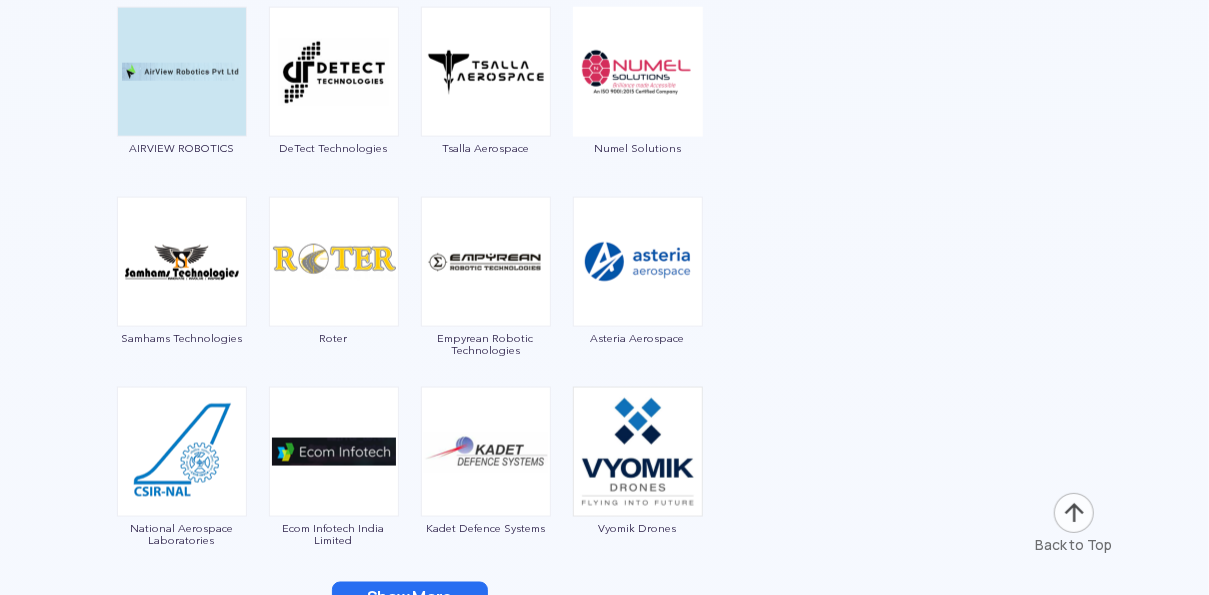 click on "Show More" at bounding box center (410, 599) 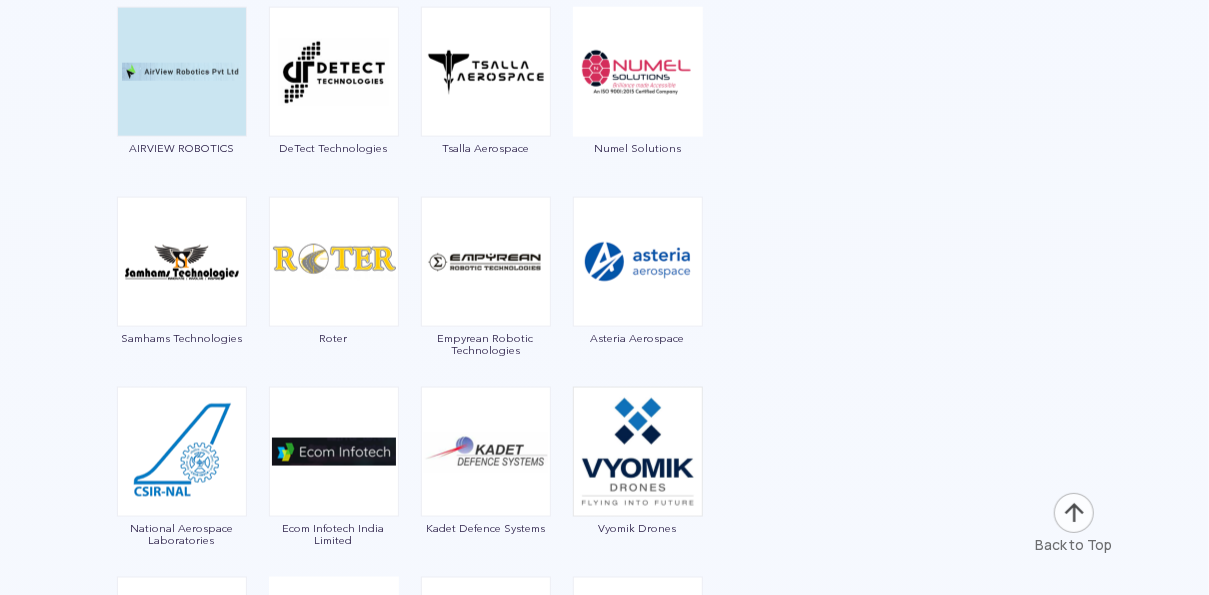 scroll, scrollTop: 5368, scrollLeft: 0, axis: vertical 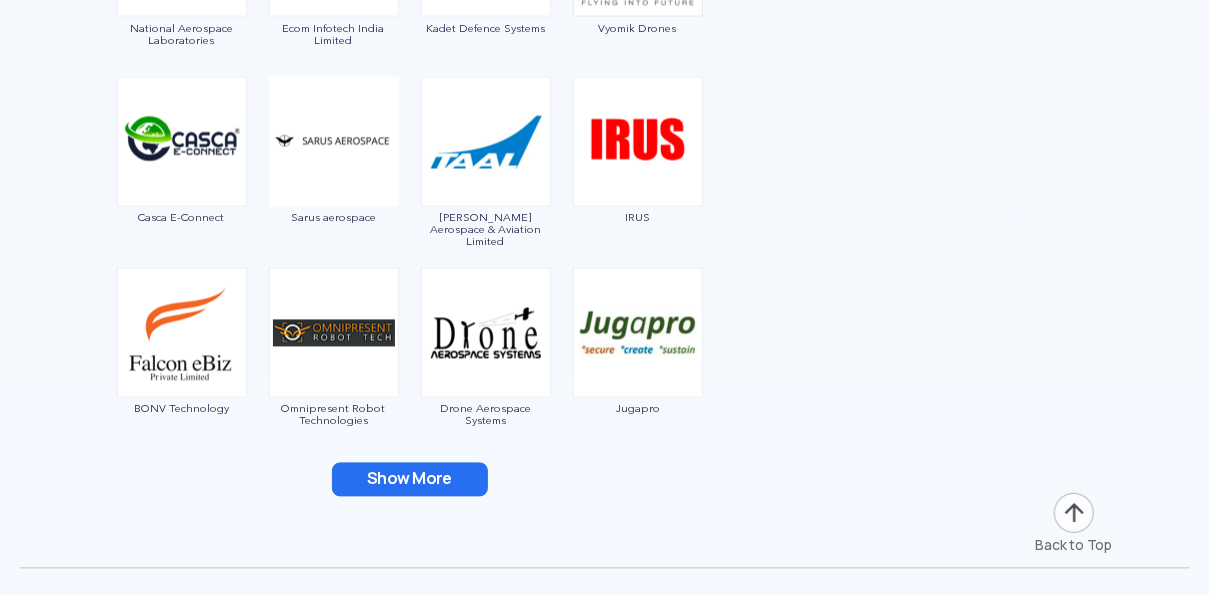 click on "Show More" at bounding box center (410, 480) 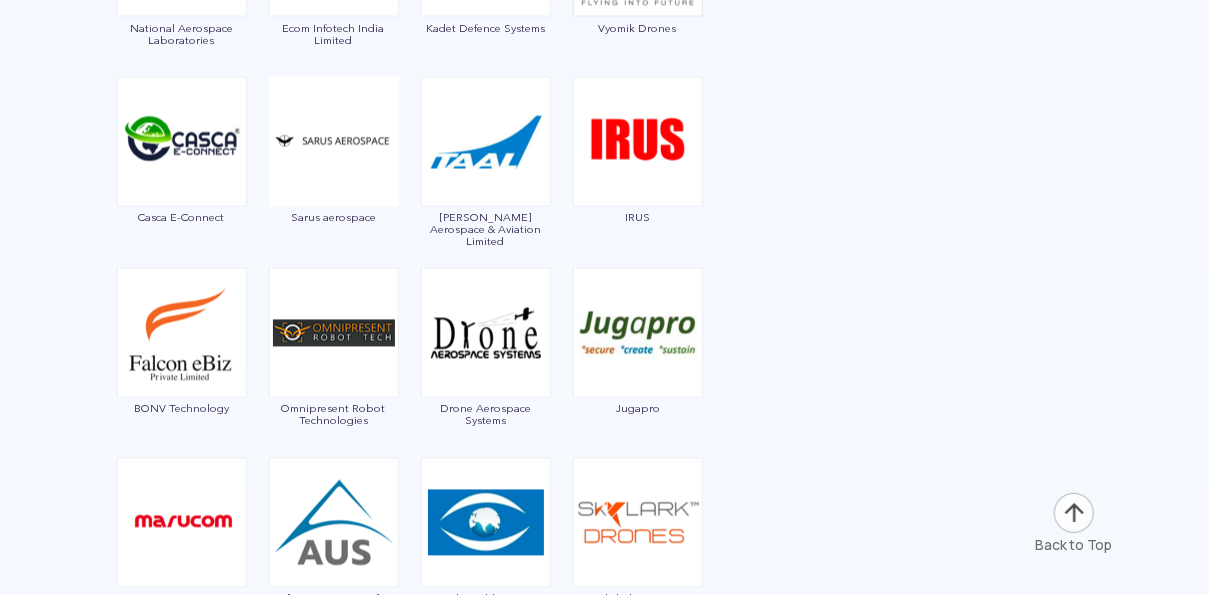 scroll, scrollTop: 5868, scrollLeft: 0, axis: vertical 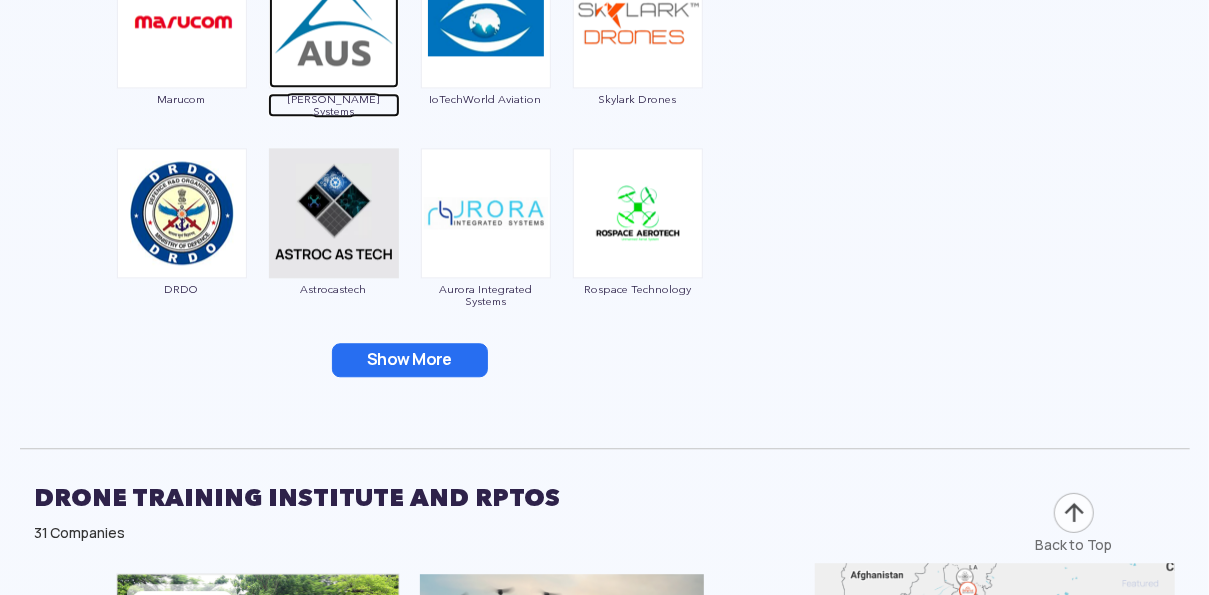 click at bounding box center (334, 23) 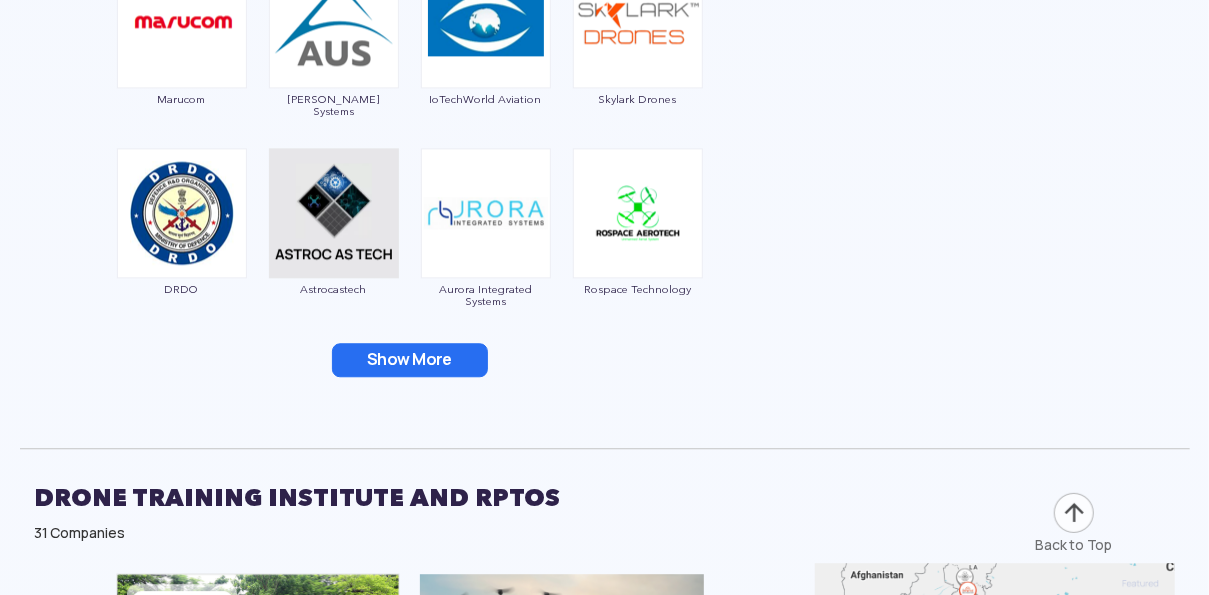 click on "Show More" at bounding box center [410, 360] 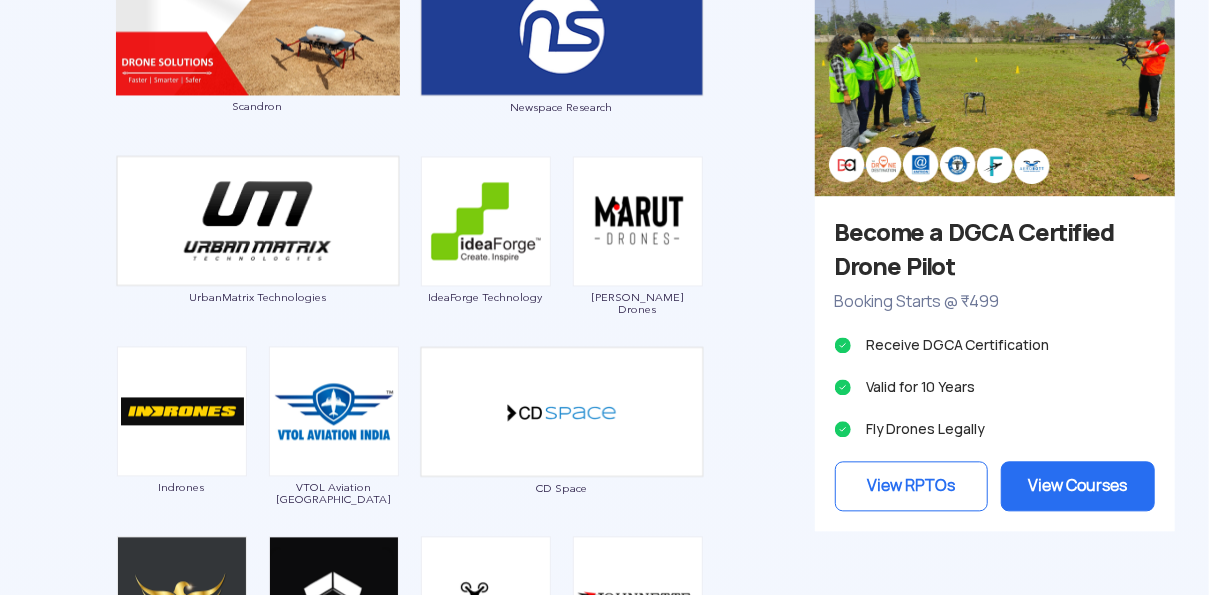 scroll, scrollTop: 2368, scrollLeft: 0, axis: vertical 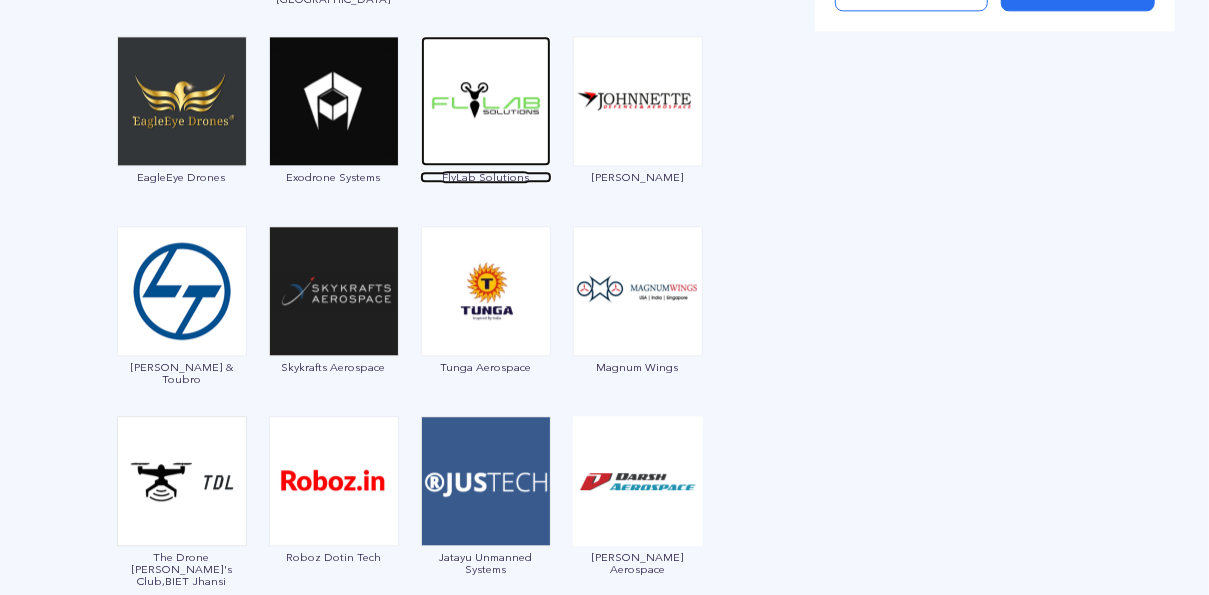 click at bounding box center [486, 101] 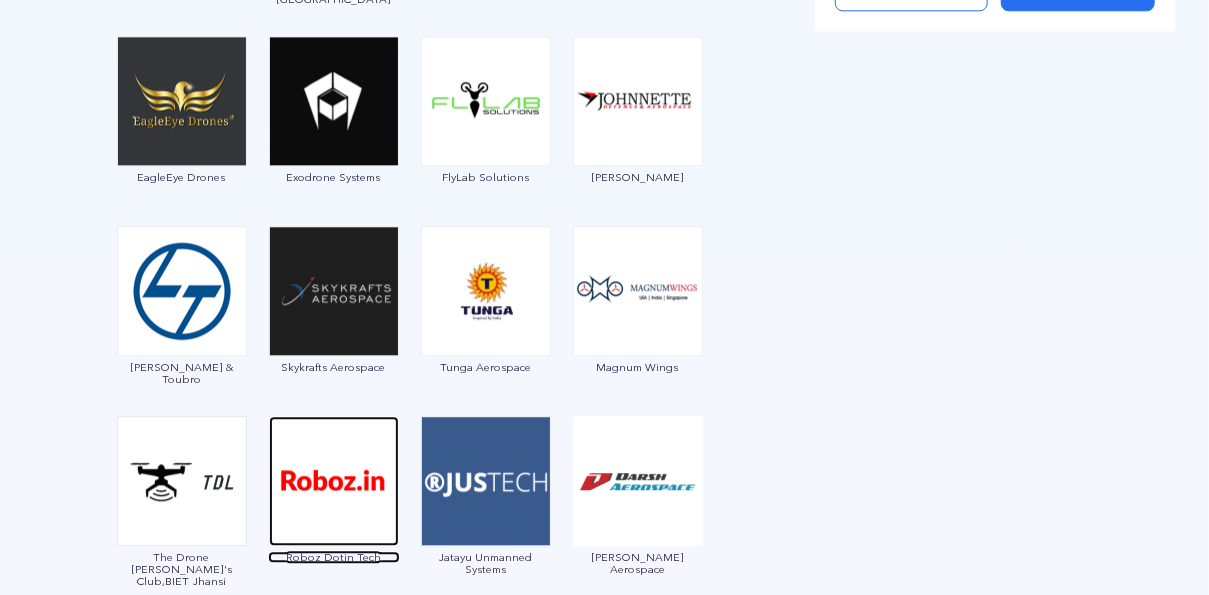 click at bounding box center (334, 481) 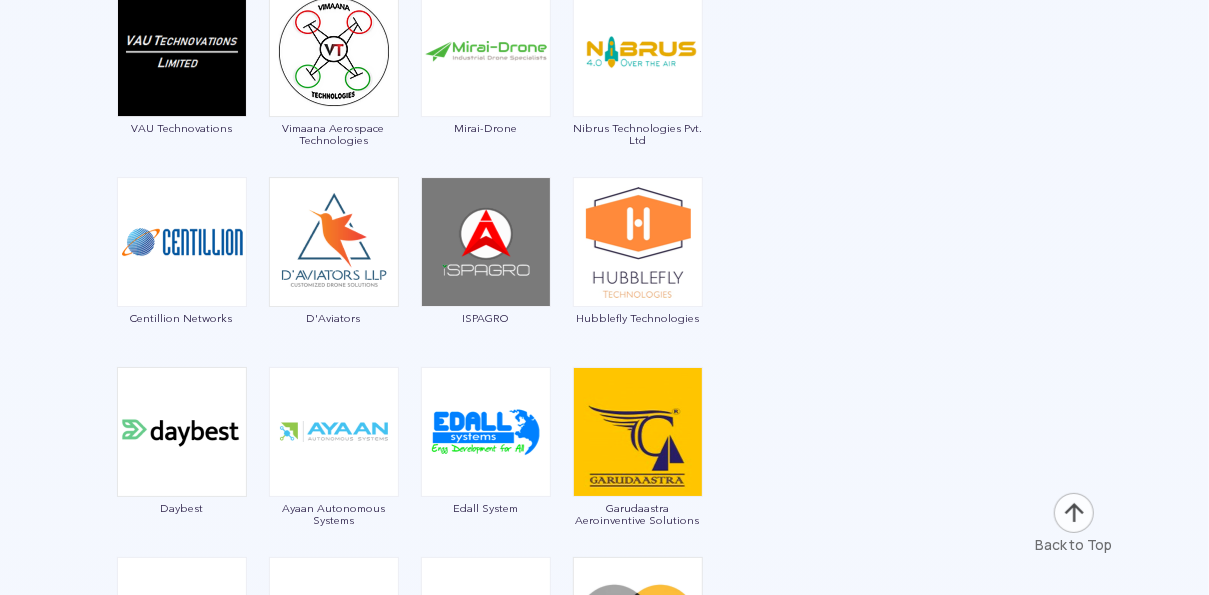 scroll, scrollTop: 3868, scrollLeft: 0, axis: vertical 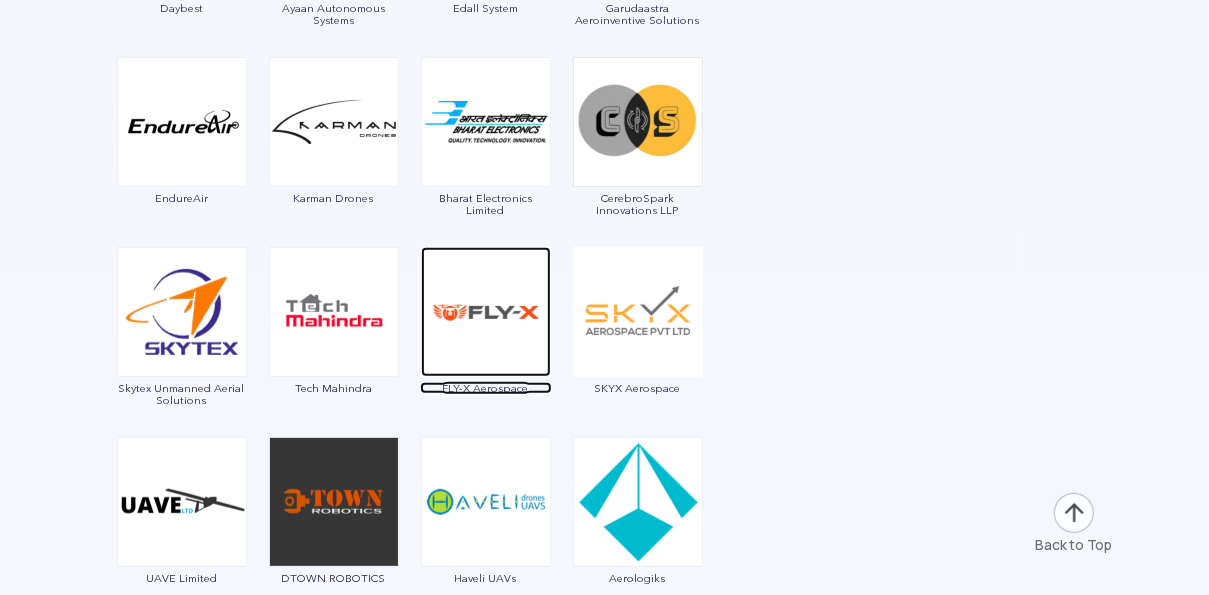 click at bounding box center (486, 312) 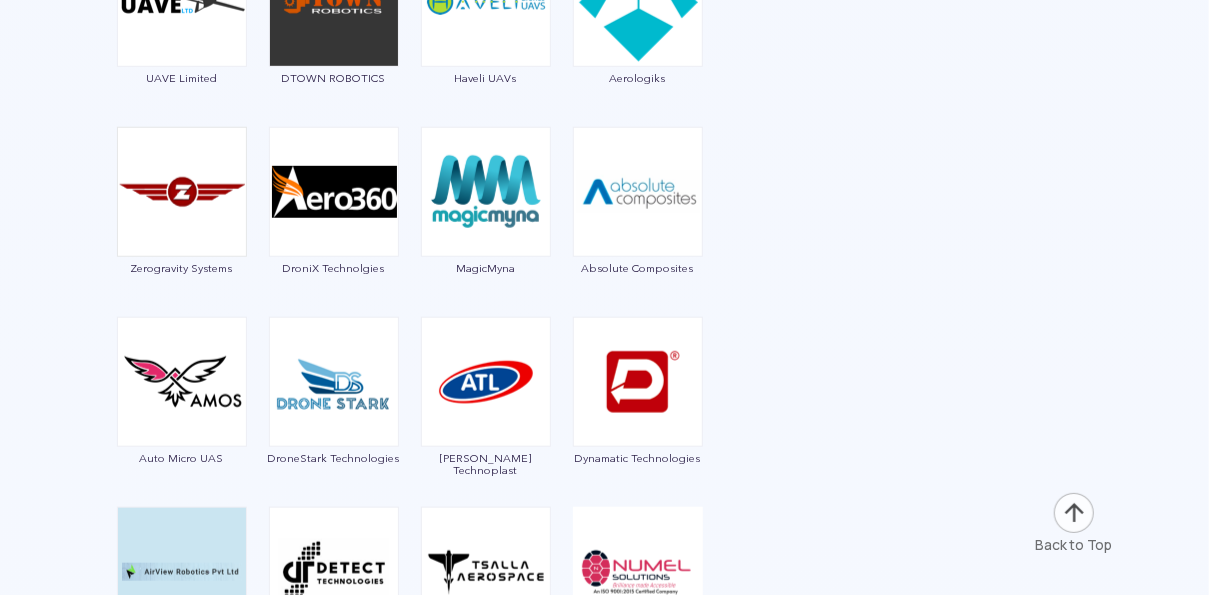 scroll, scrollTop: 4868, scrollLeft: 0, axis: vertical 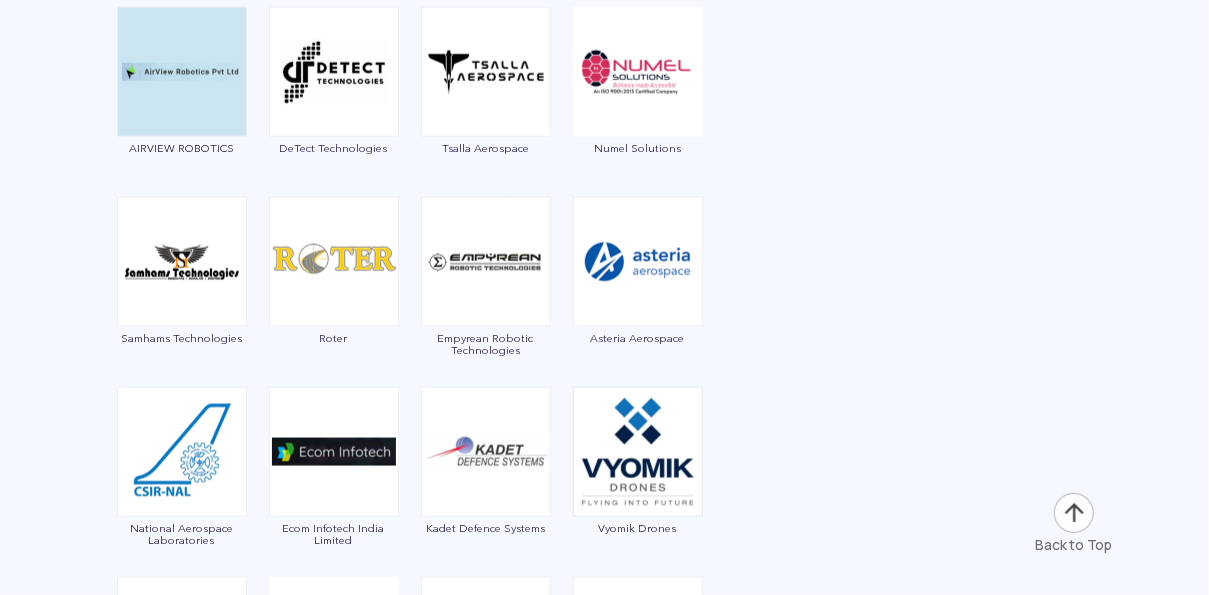 click at bounding box center (334, 262) 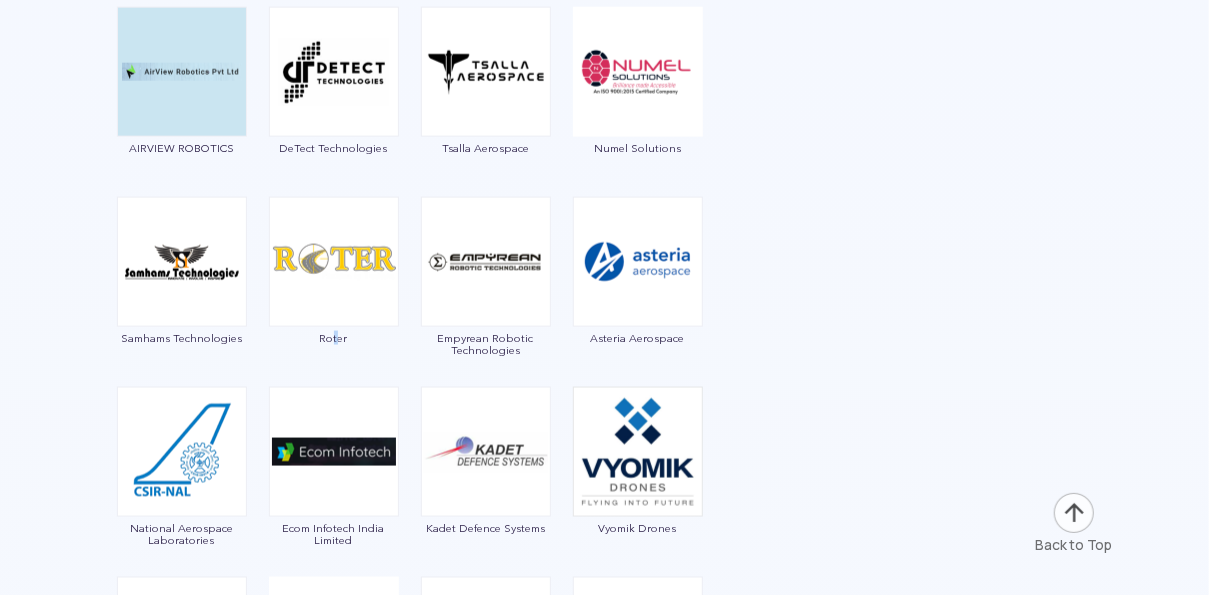 click on "Roter" at bounding box center [334, 338] 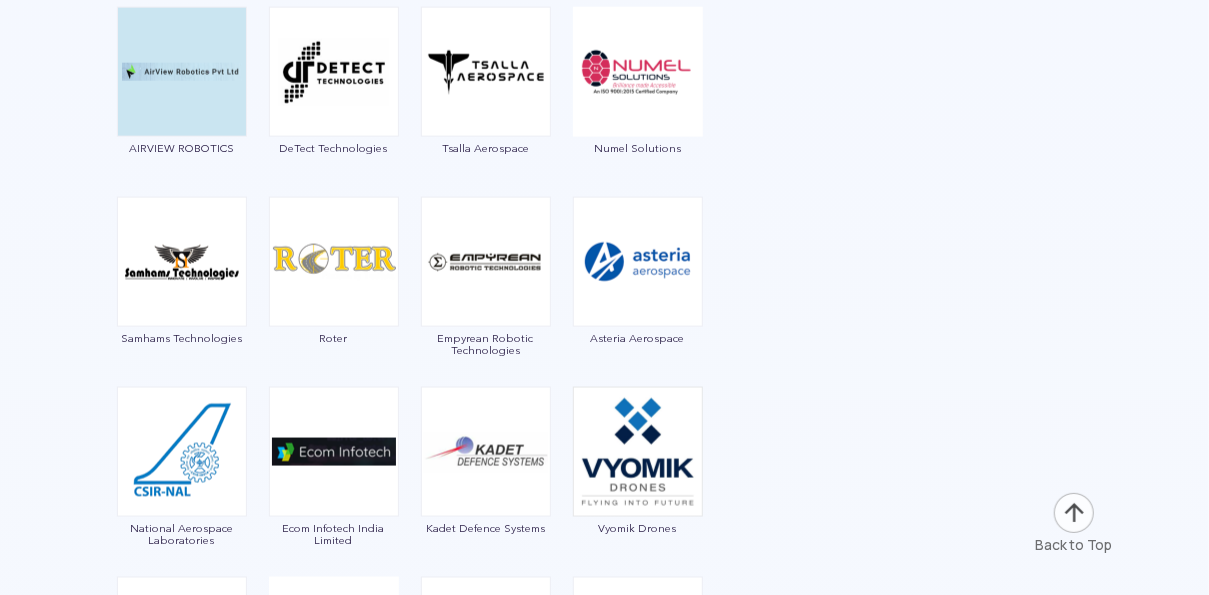 click on "Garuda Aerospace Throttle Aerospace General Aeronautics Redwing Labs [PERSON_NAME] Unmanned Systems Crystal Ball Thanos Technologies Paras Aerospace Tech Eagle Scandron Newspace Research UrbanMatrix Technologies IdeaForge Technology [PERSON_NAME] Drones Indrones VTOL Aviation India CD Space EagleEye Drones Exodrone Systems FlyLab Solutions [PERSON_NAME] & Toubro Skykrafts Aerospace Tunga Aerospace Magnum Wings The Drone Learner's Club,BIET Jhansi Roboz Dotin Tech Jatayu Unmanned Systems [PERSON_NAME] Aerospace Skye Air Hindustan Aeronautics Limited TATA Advanced Systems ADANI Defense Drona Aviation Z-Axis machines Pvt. Ltd. UAVIO Labs Enord VAU Technovations Vimaana Aerospace Technologies Mirai-Drone Nibrus Technologies Pvt. Ltd Centillion Networks D'Aviators ISPAGRO Hubblefly Technologies Daybest Ayaan Autonomous Systems Edall System Garudaastra Aeroinventive Solutions EndureAir Karman Drones Bharat Electronics Limited CerebroSpark Innovations LLP Skytex Unmanned Aerial Solutions Tech Mahindra FLY-X Aerospace SKYX Aerospace" at bounding box center [410, -937] 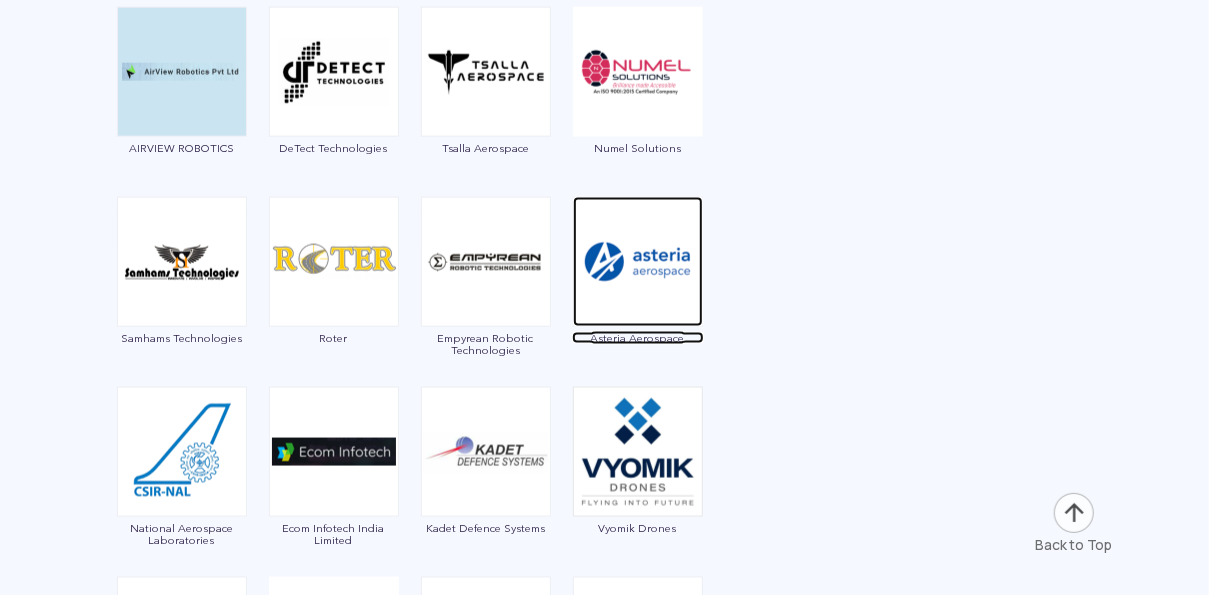 click at bounding box center (638, 262) 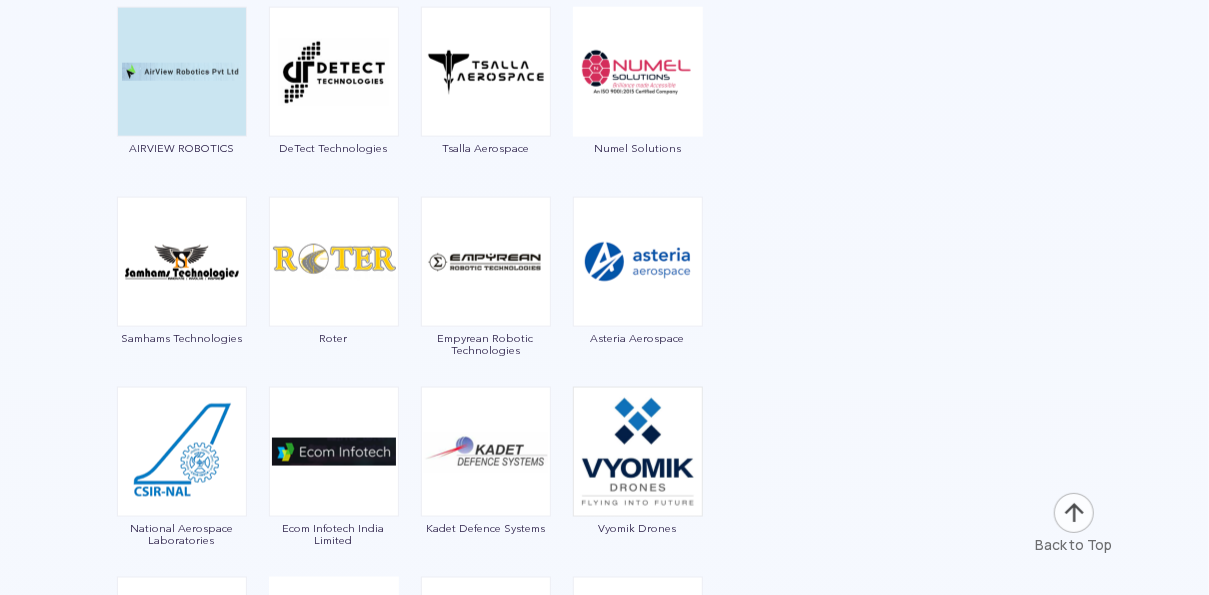 click at bounding box center [334, 262] 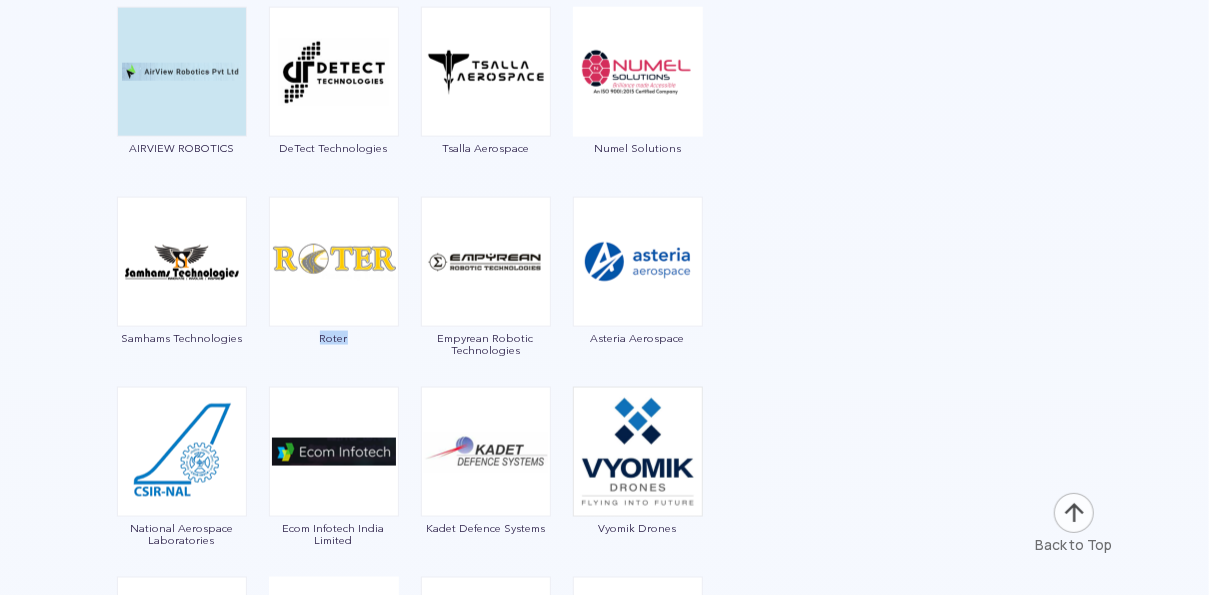 drag, startPoint x: 318, startPoint y: 339, endPoint x: 343, endPoint y: 339, distance: 25 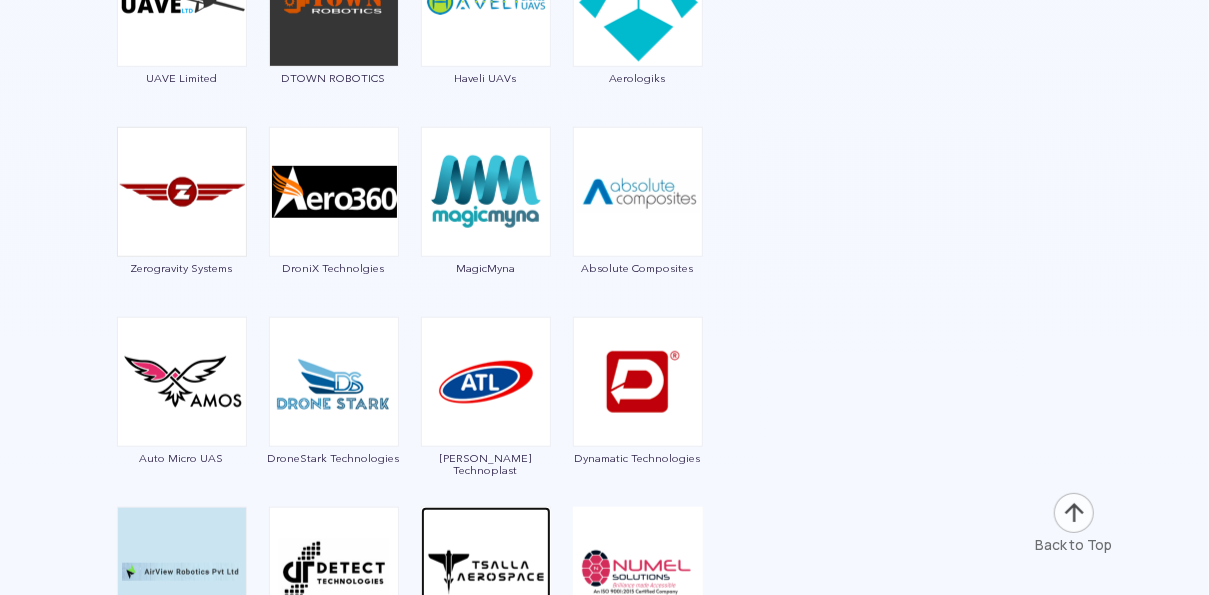 click at bounding box center [486, 572] 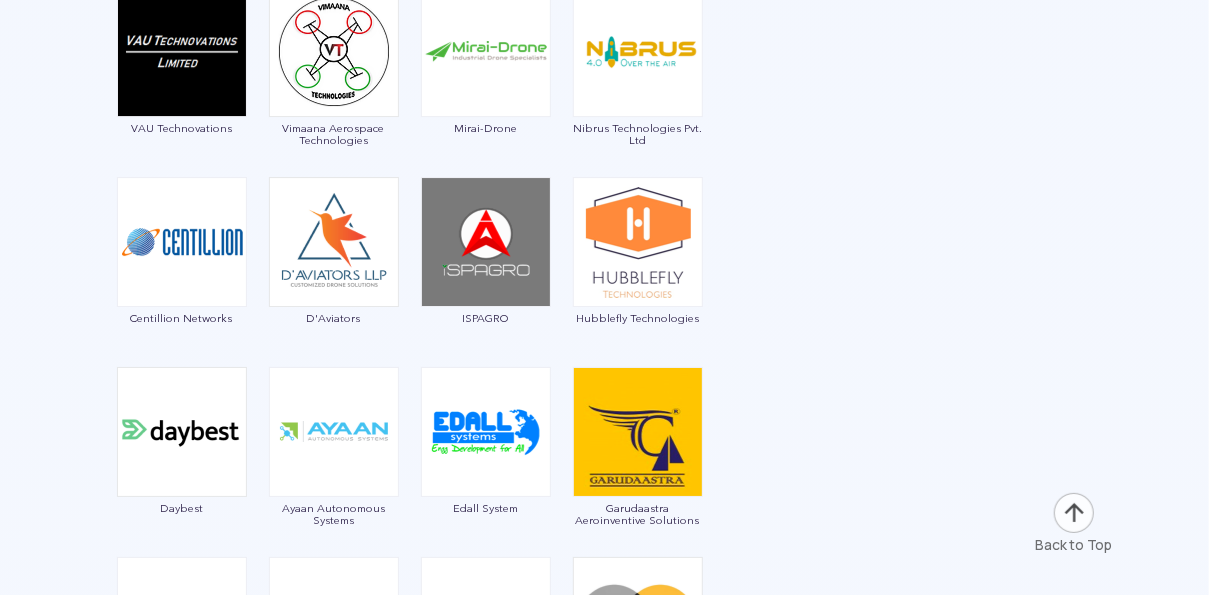 scroll, scrollTop: 3868, scrollLeft: 0, axis: vertical 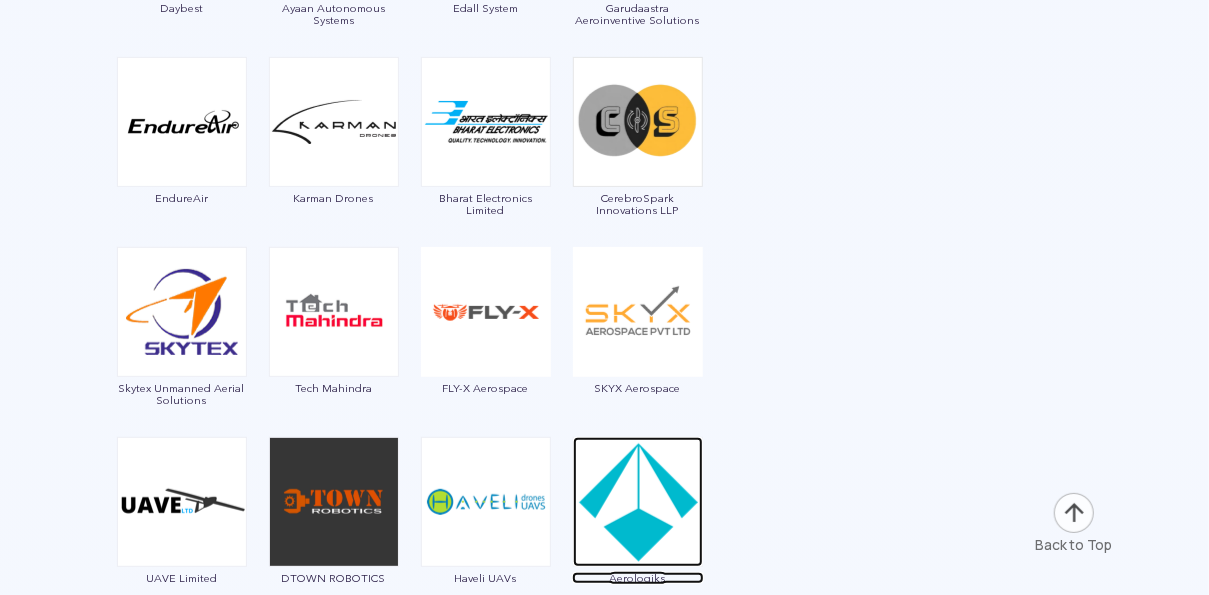 click at bounding box center [638, 502] 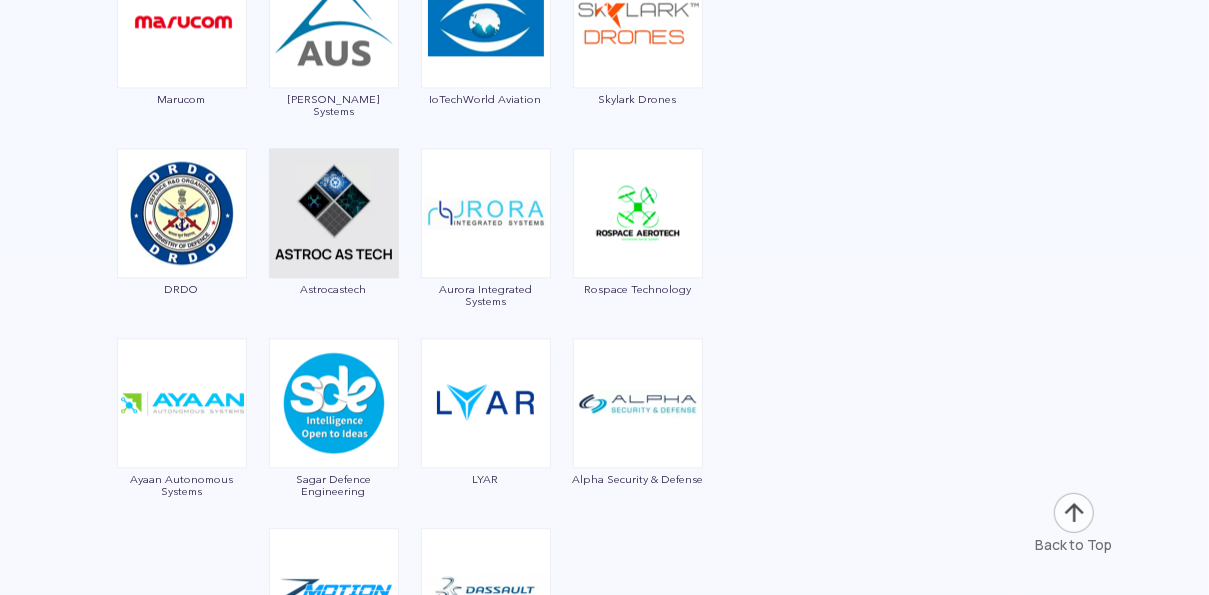 scroll, scrollTop: 5368, scrollLeft: 0, axis: vertical 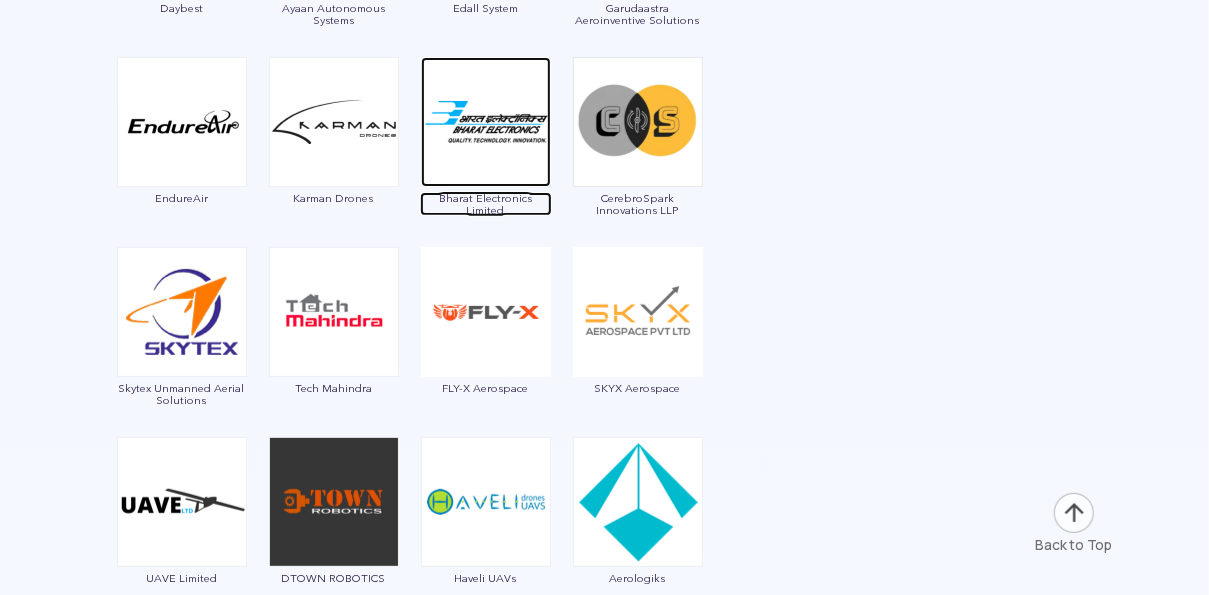 click at bounding box center [486, 122] 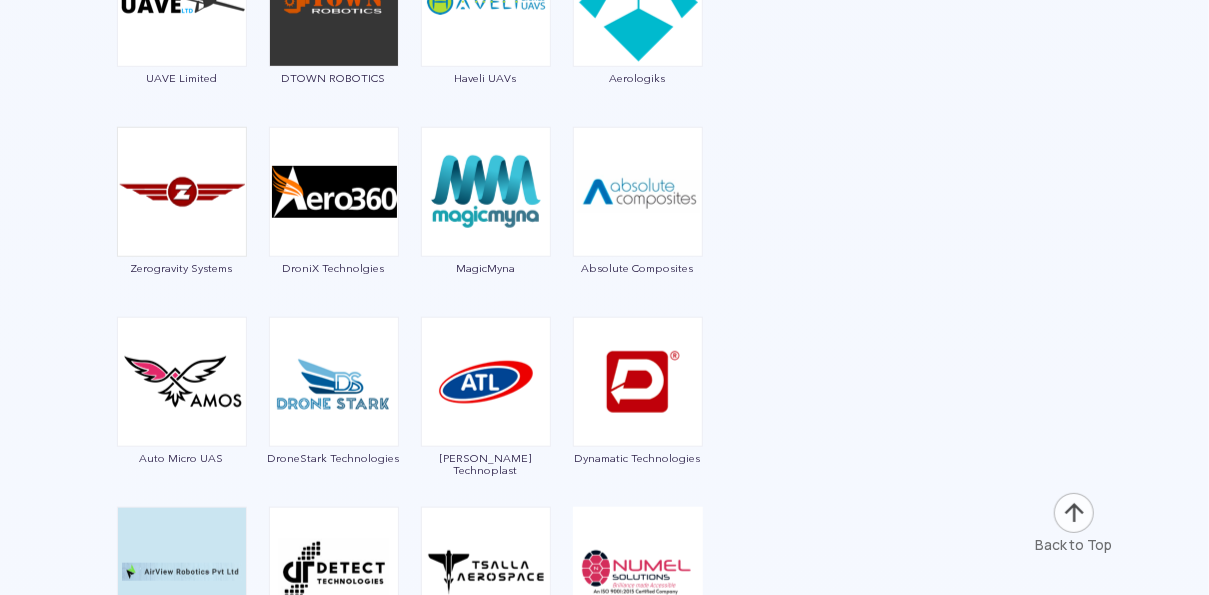 scroll, scrollTop: 4868, scrollLeft: 0, axis: vertical 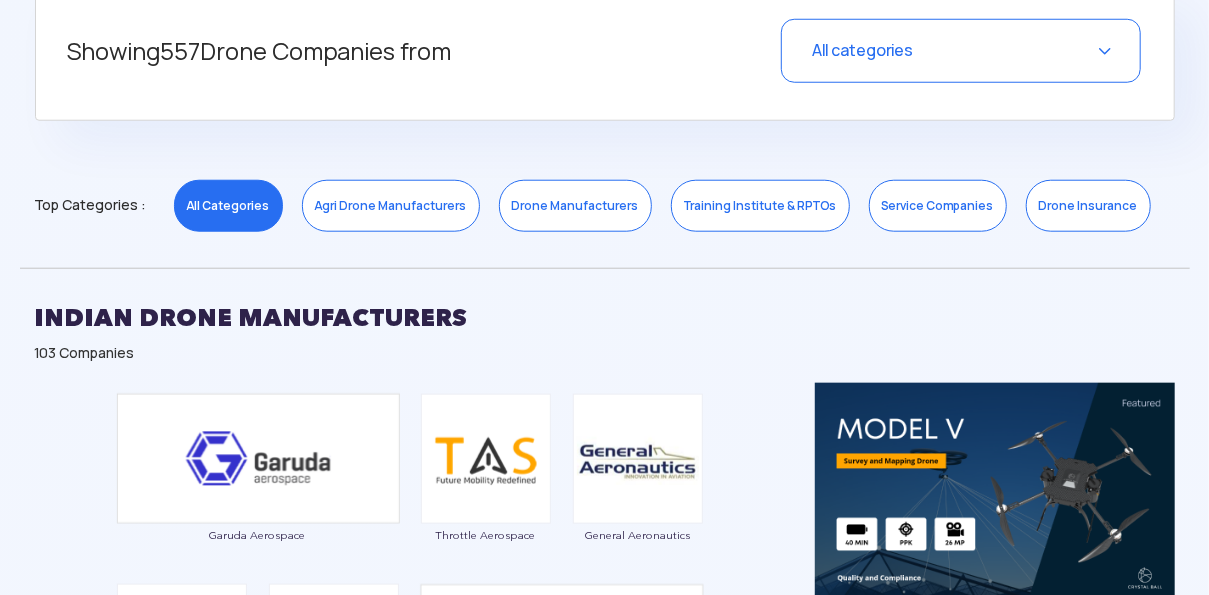 click on "Drone Manufacturers" at bounding box center (575, 206) 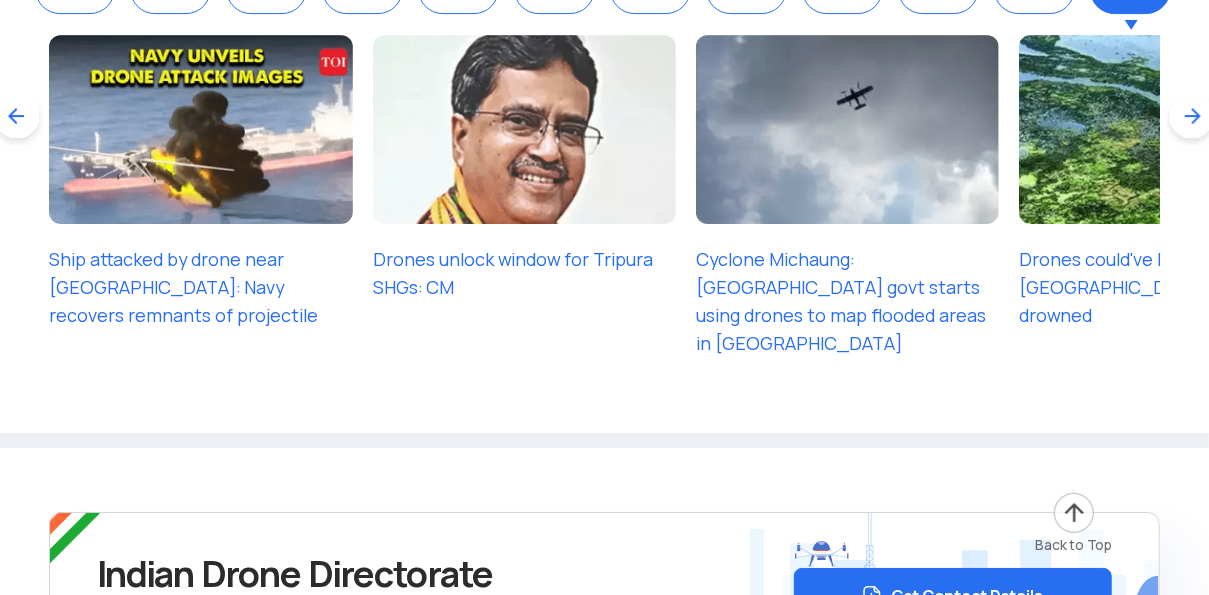 scroll, scrollTop: 6368, scrollLeft: 0, axis: vertical 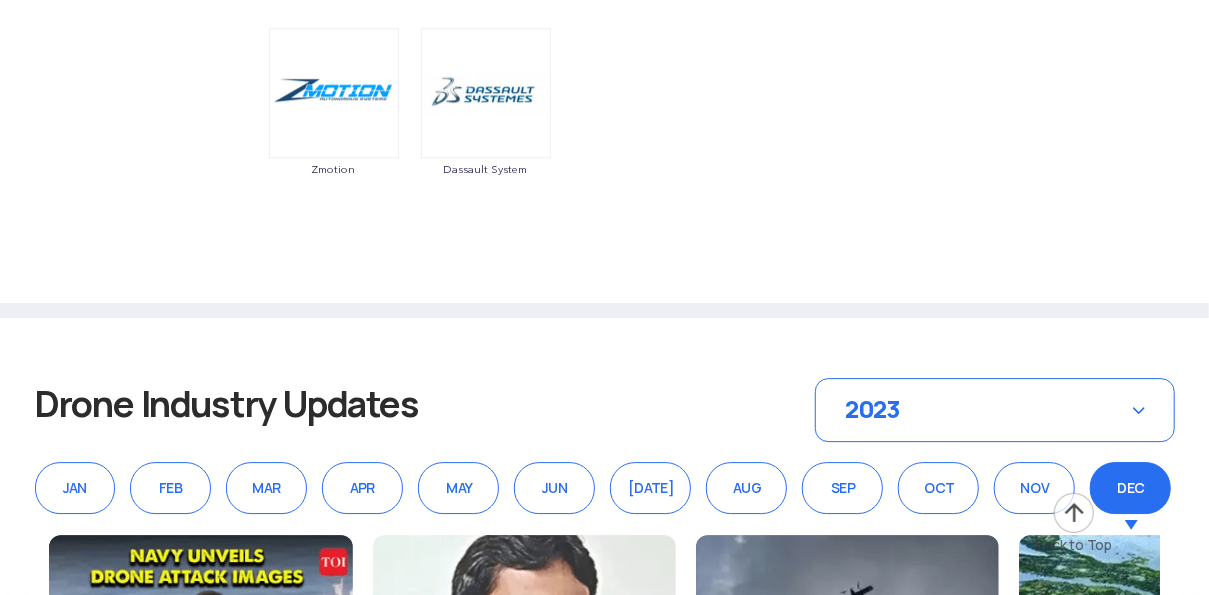 click on "2023" at bounding box center [995, 410] 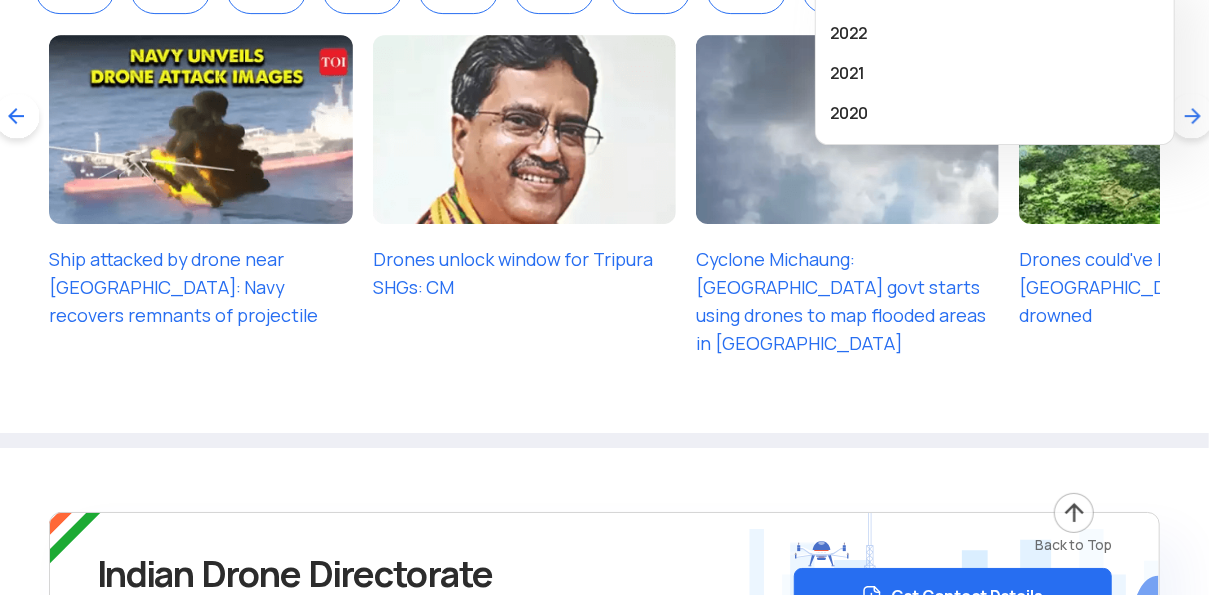 scroll, scrollTop: 7368, scrollLeft: 0, axis: vertical 